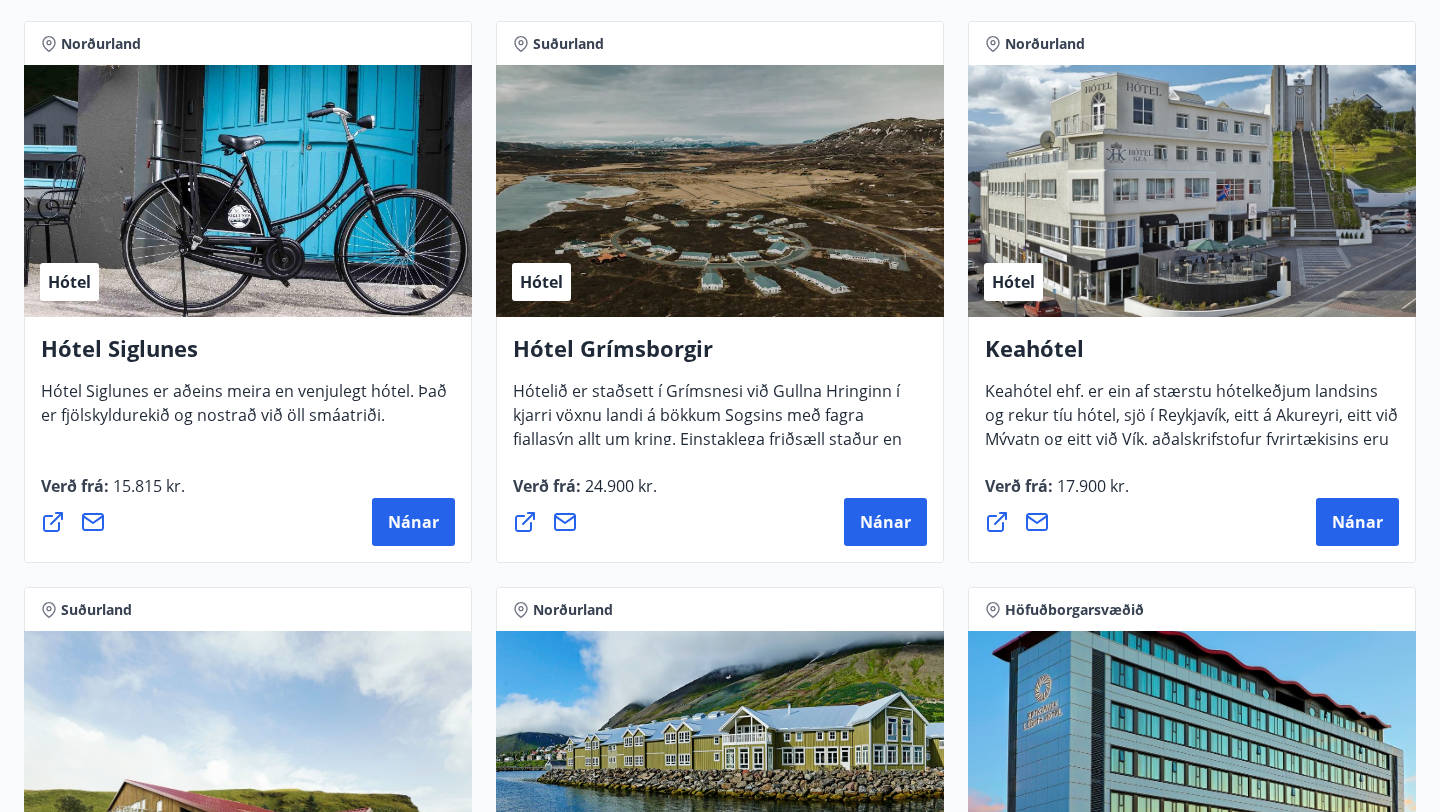 scroll, scrollTop: 927, scrollLeft: 0, axis: vertical 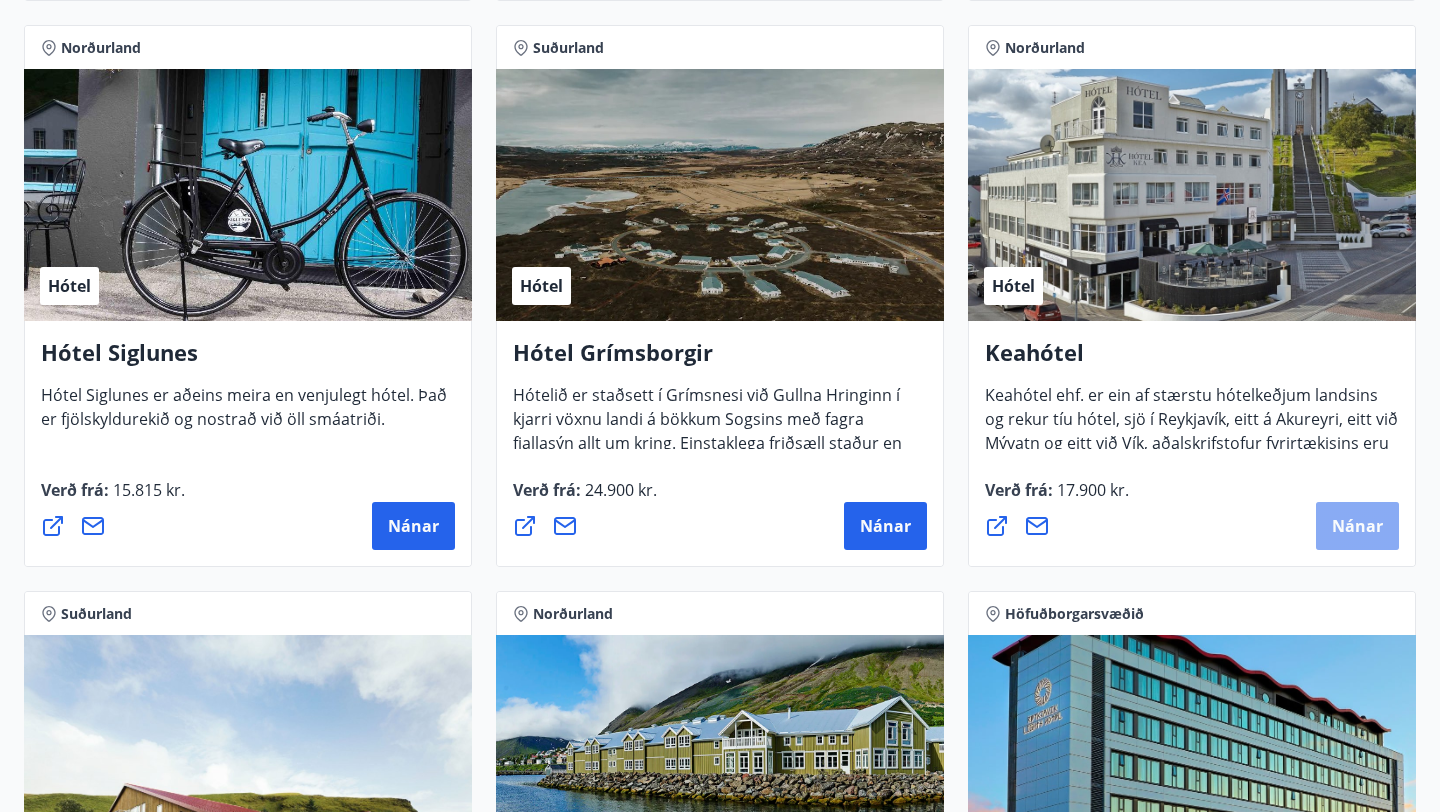 click on "Nánar" at bounding box center (1357, 526) 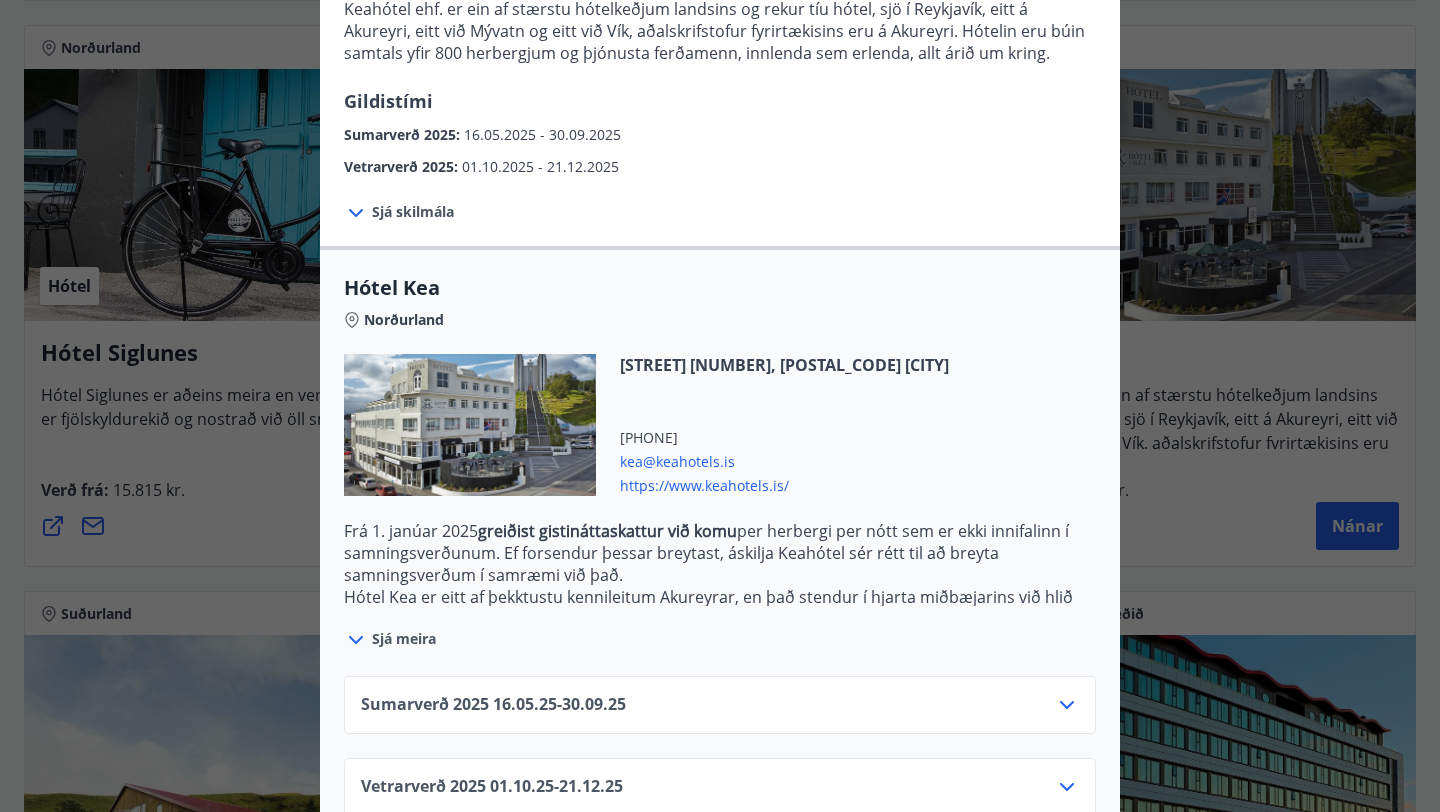 scroll, scrollTop: 291, scrollLeft: 0, axis: vertical 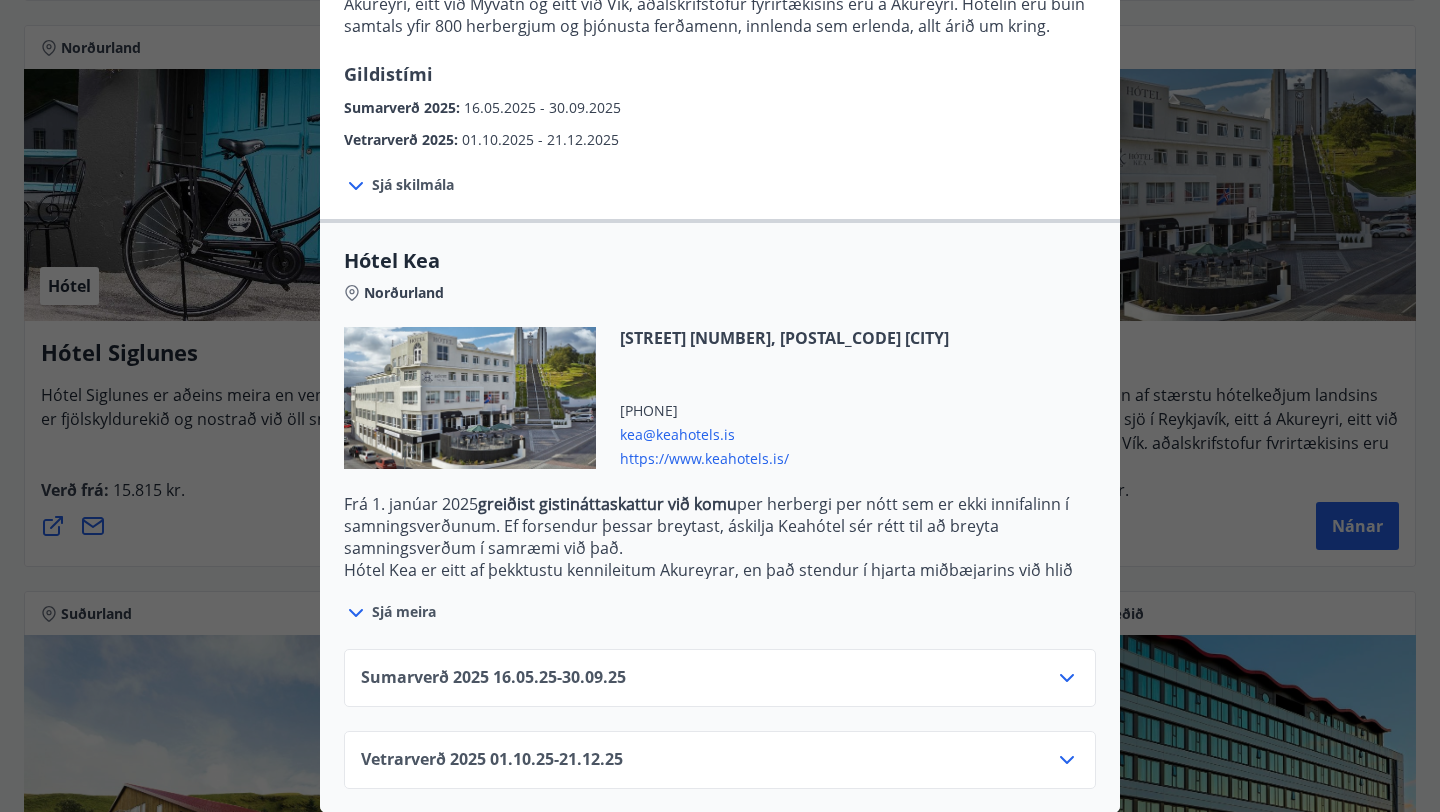 click on "Sumarverð 2025   16.05.25  -  30.09.25" at bounding box center (720, 678) 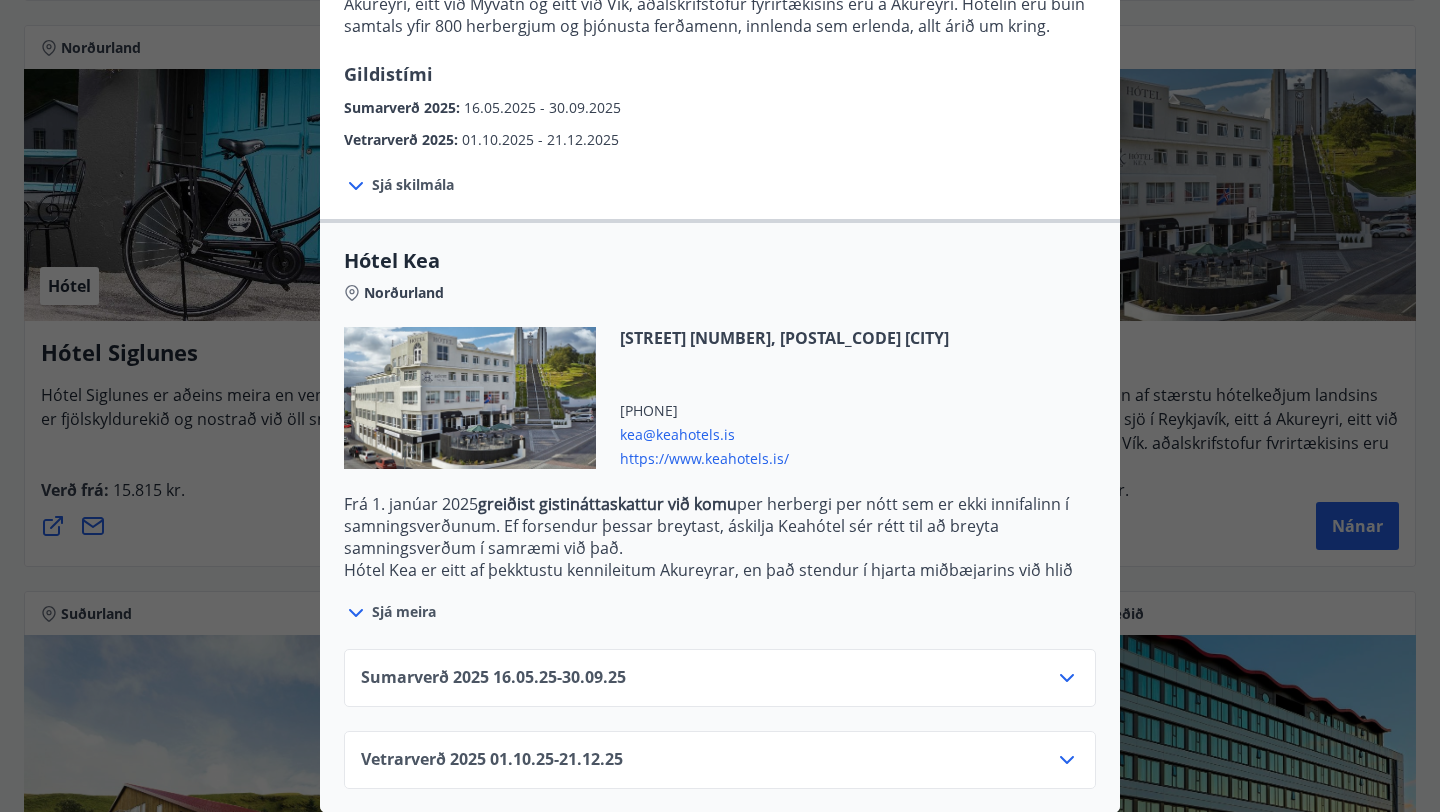click on "Sumarverð 2025   16.05.25  -  30.09.25" at bounding box center [720, 686] 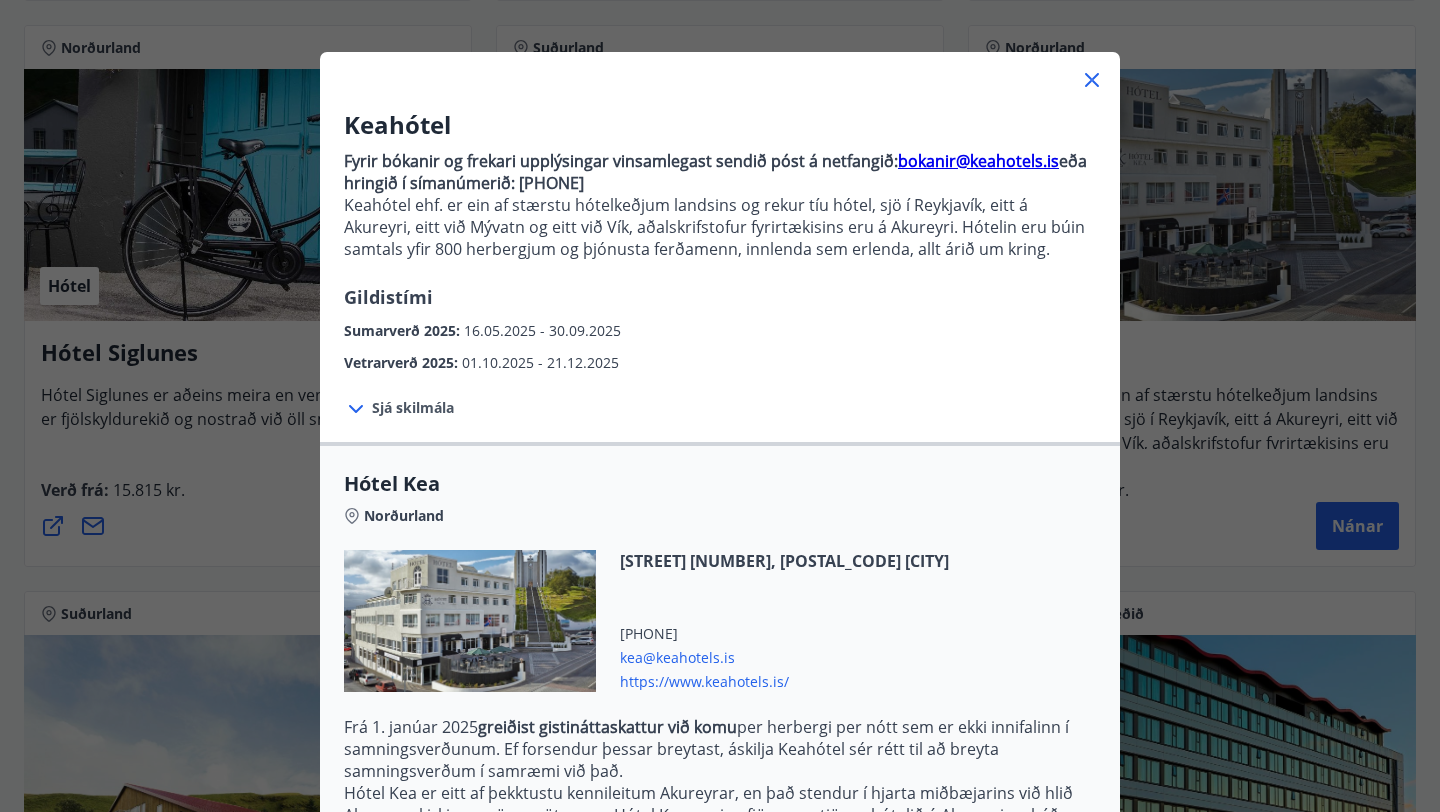 scroll, scrollTop: 60, scrollLeft: 0, axis: vertical 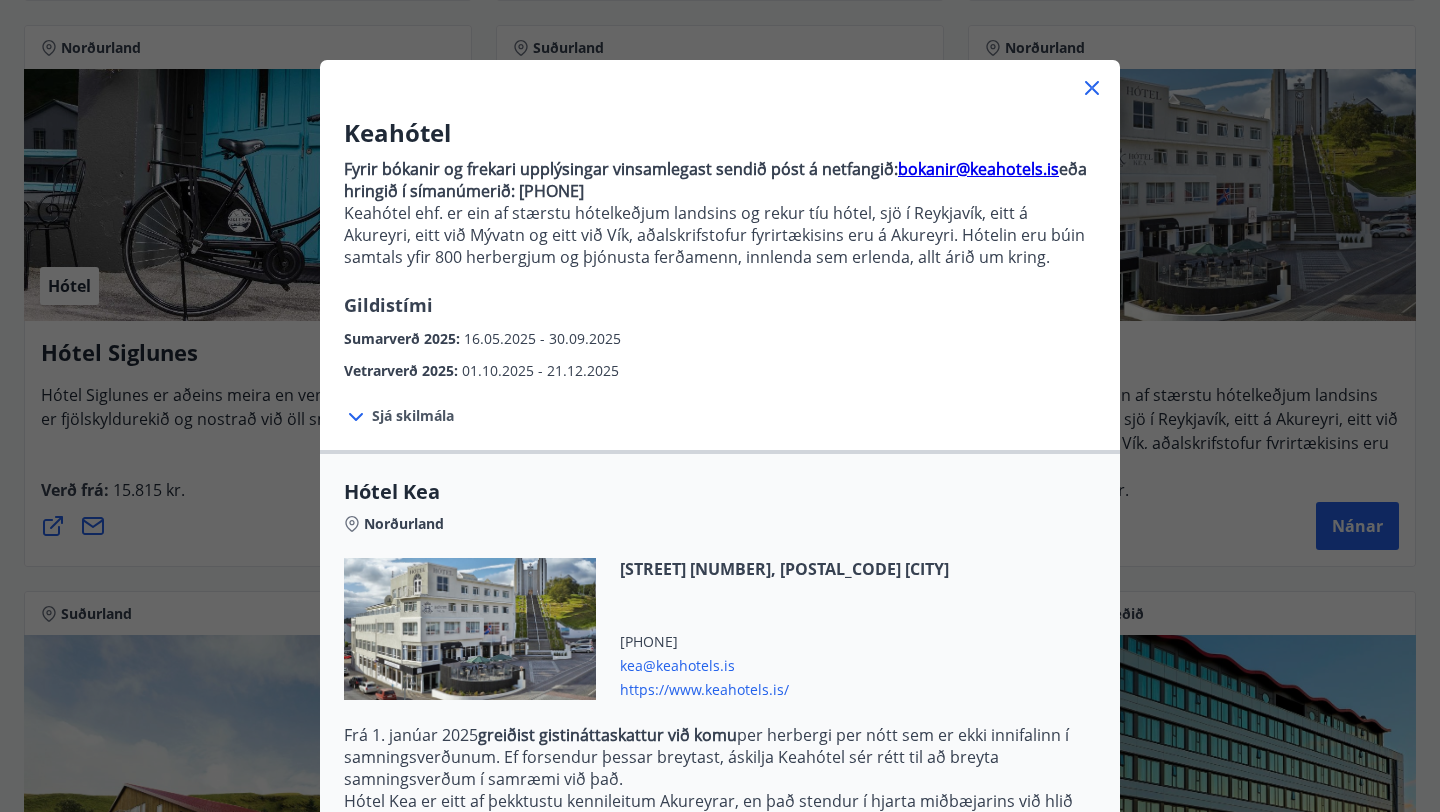 click on "Sjá skilmála" at bounding box center [413, 416] 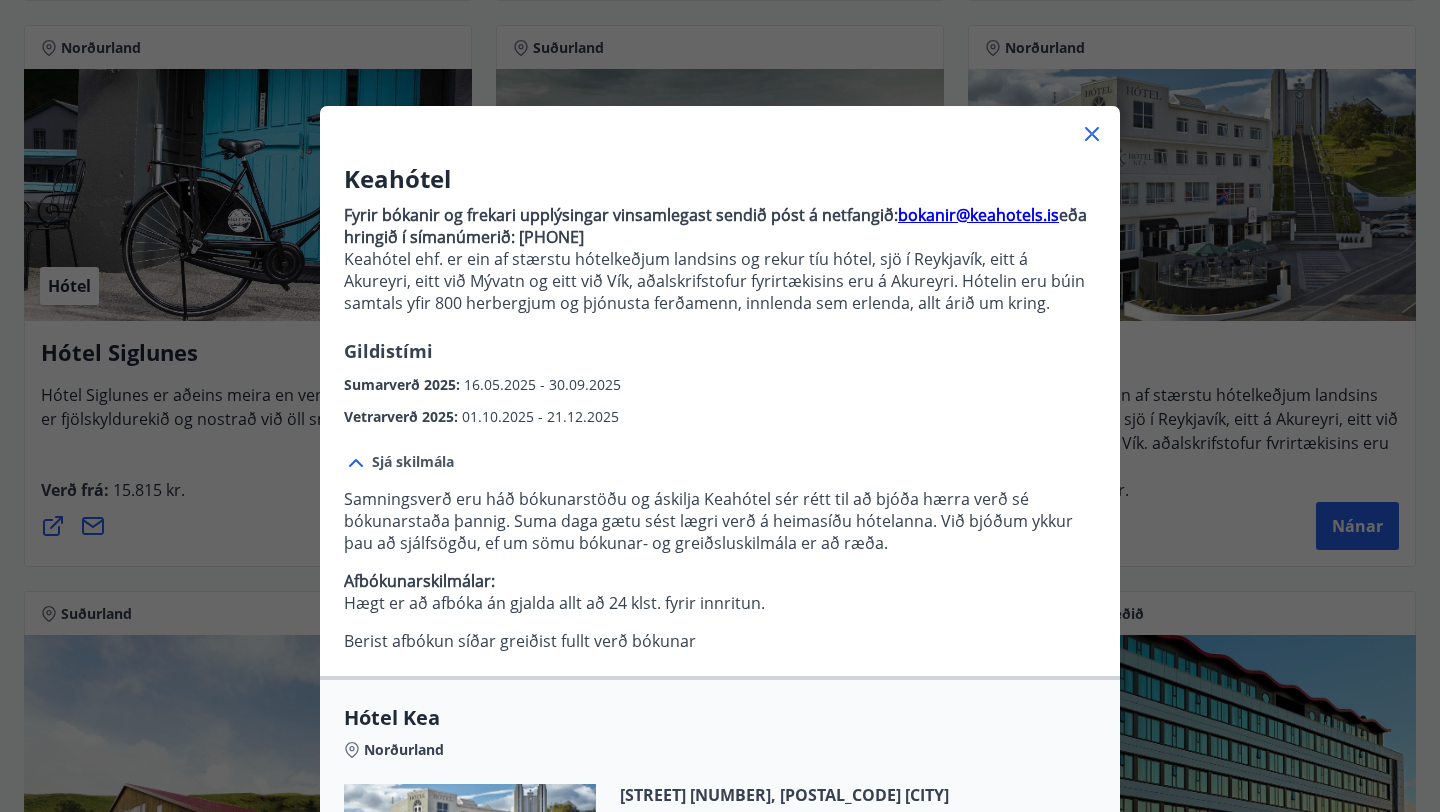 scroll, scrollTop: 0, scrollLeft: 0, axis: both 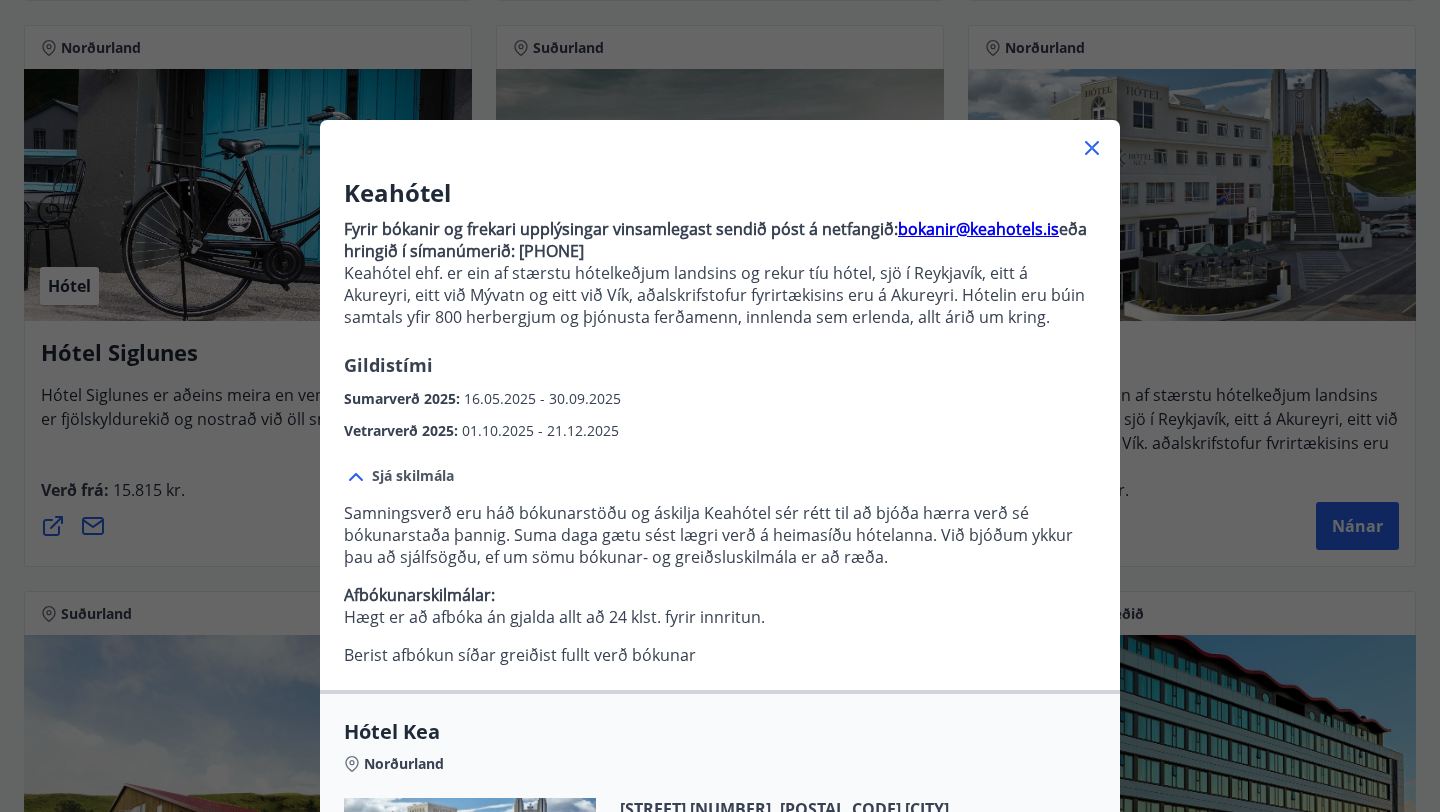 click 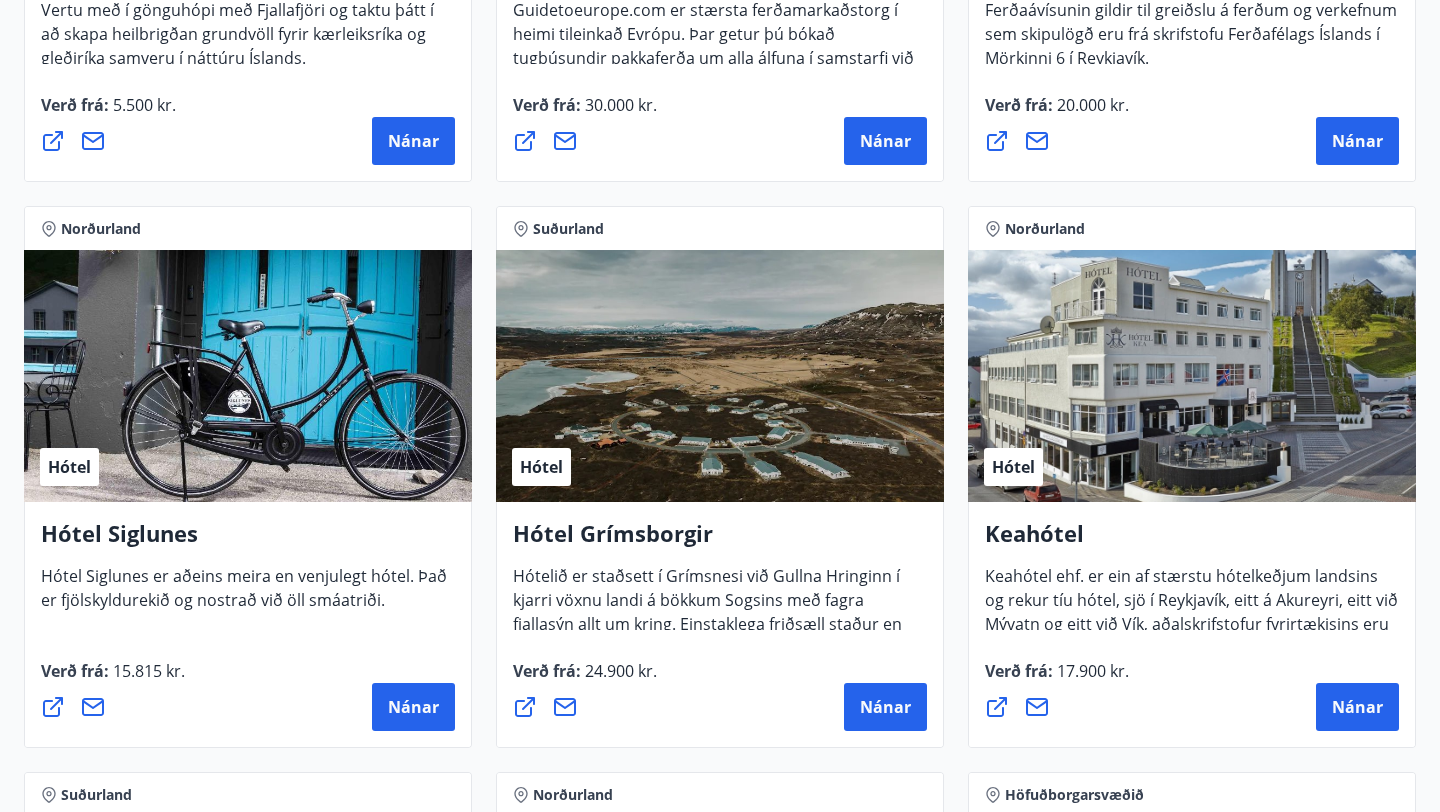 scroll, scrollTop: 746, scrollLeft: 0, axis: vertical 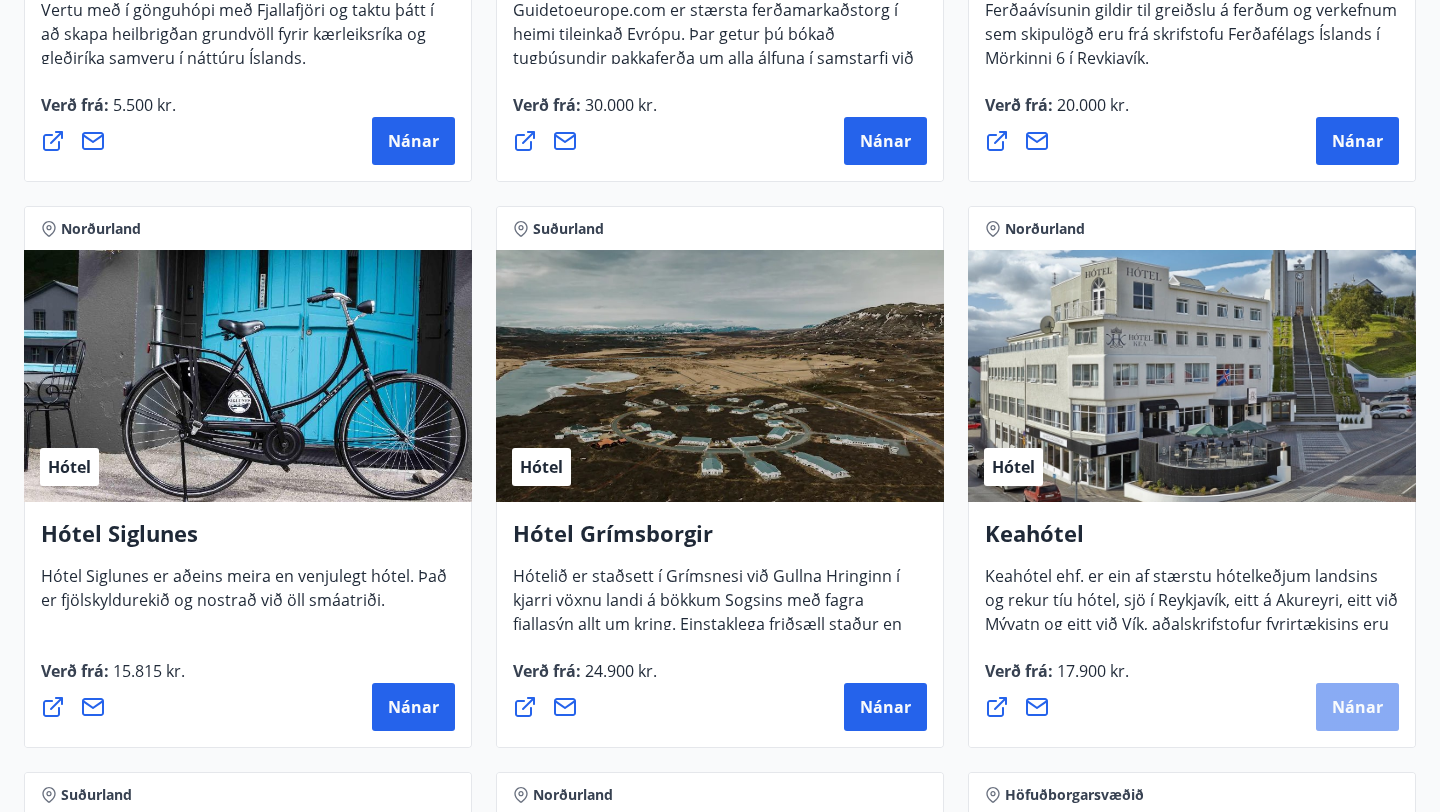 click on "Nánar" at bounding box center [1357, 707] 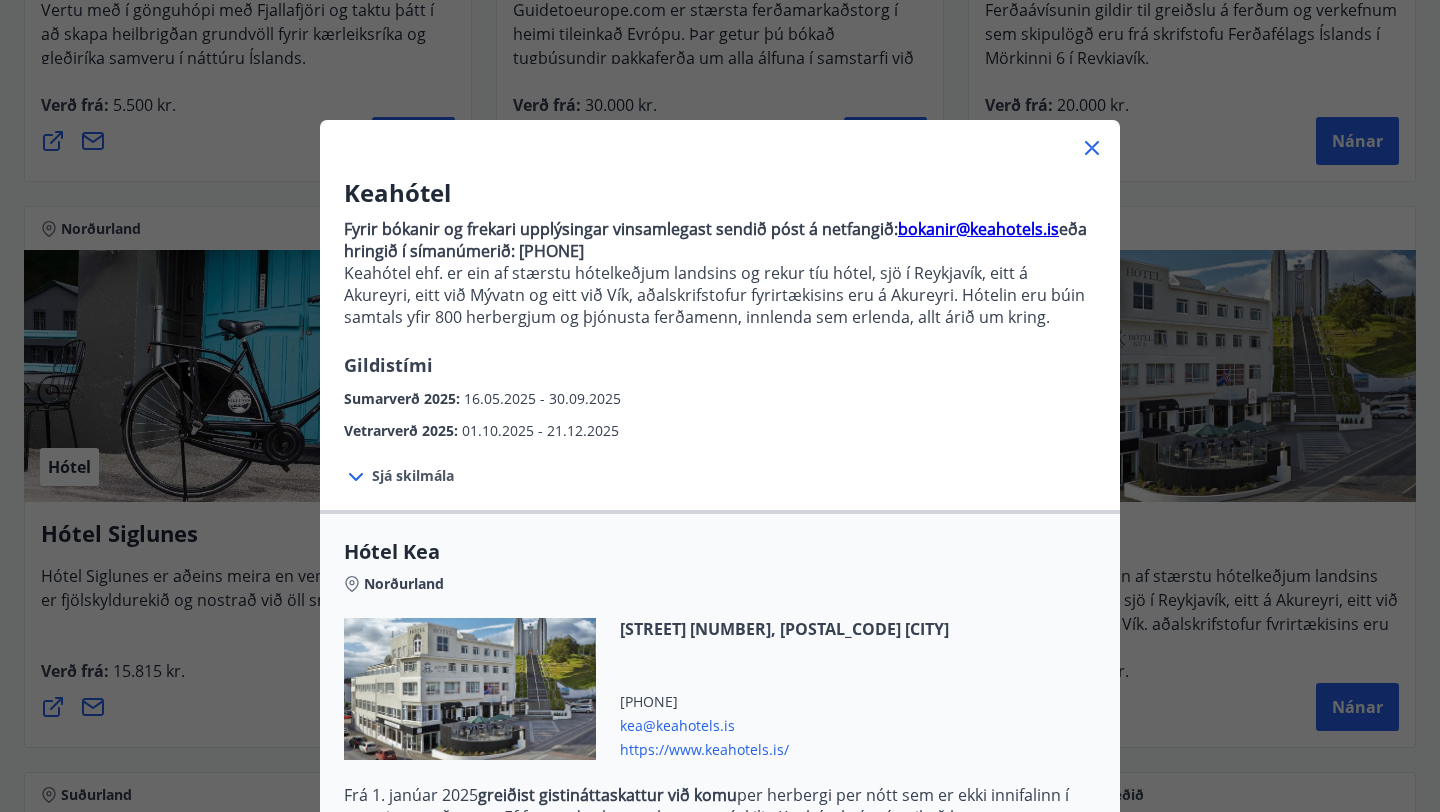 scroll, scrollTop: 2, scrollLeft: 0, axis: vertical 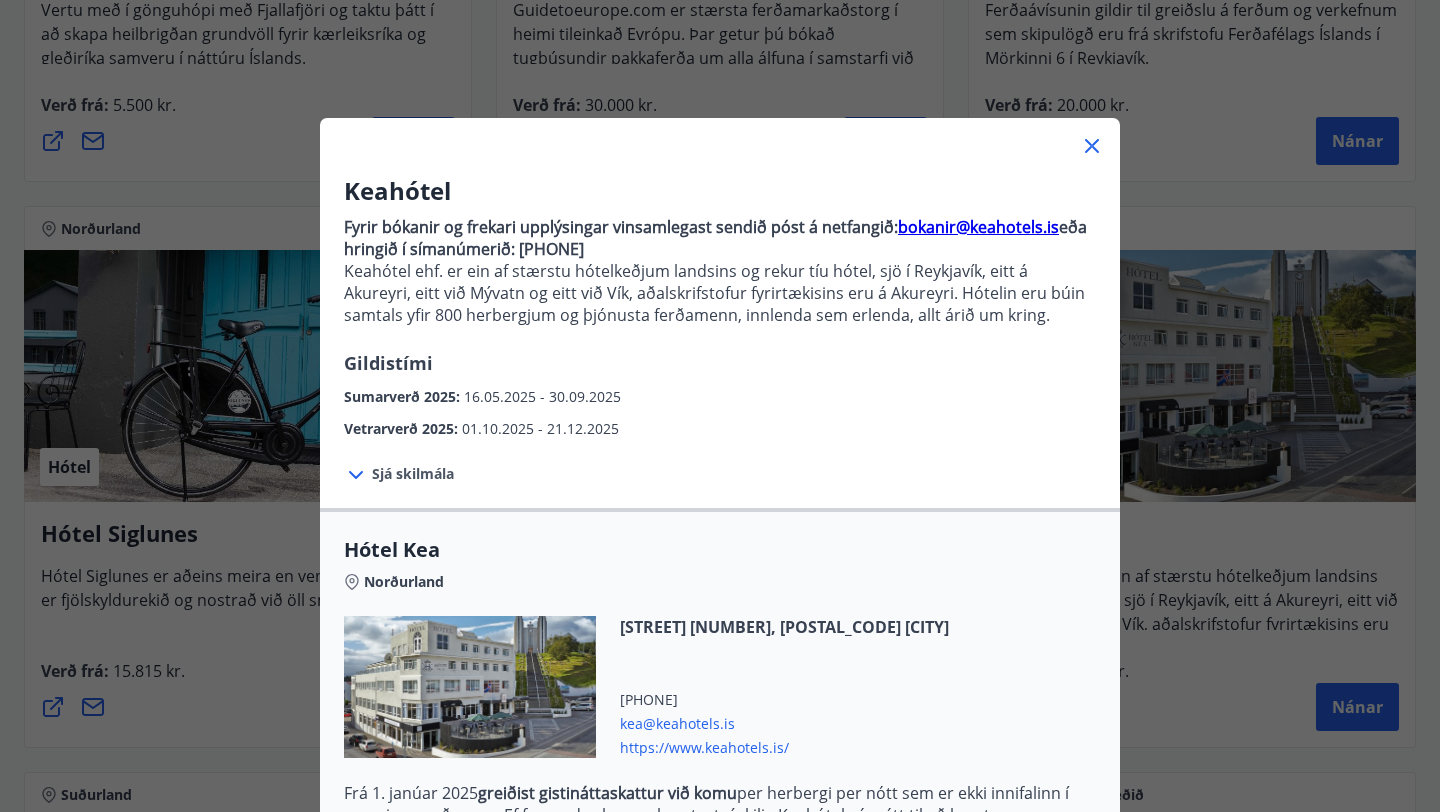 click 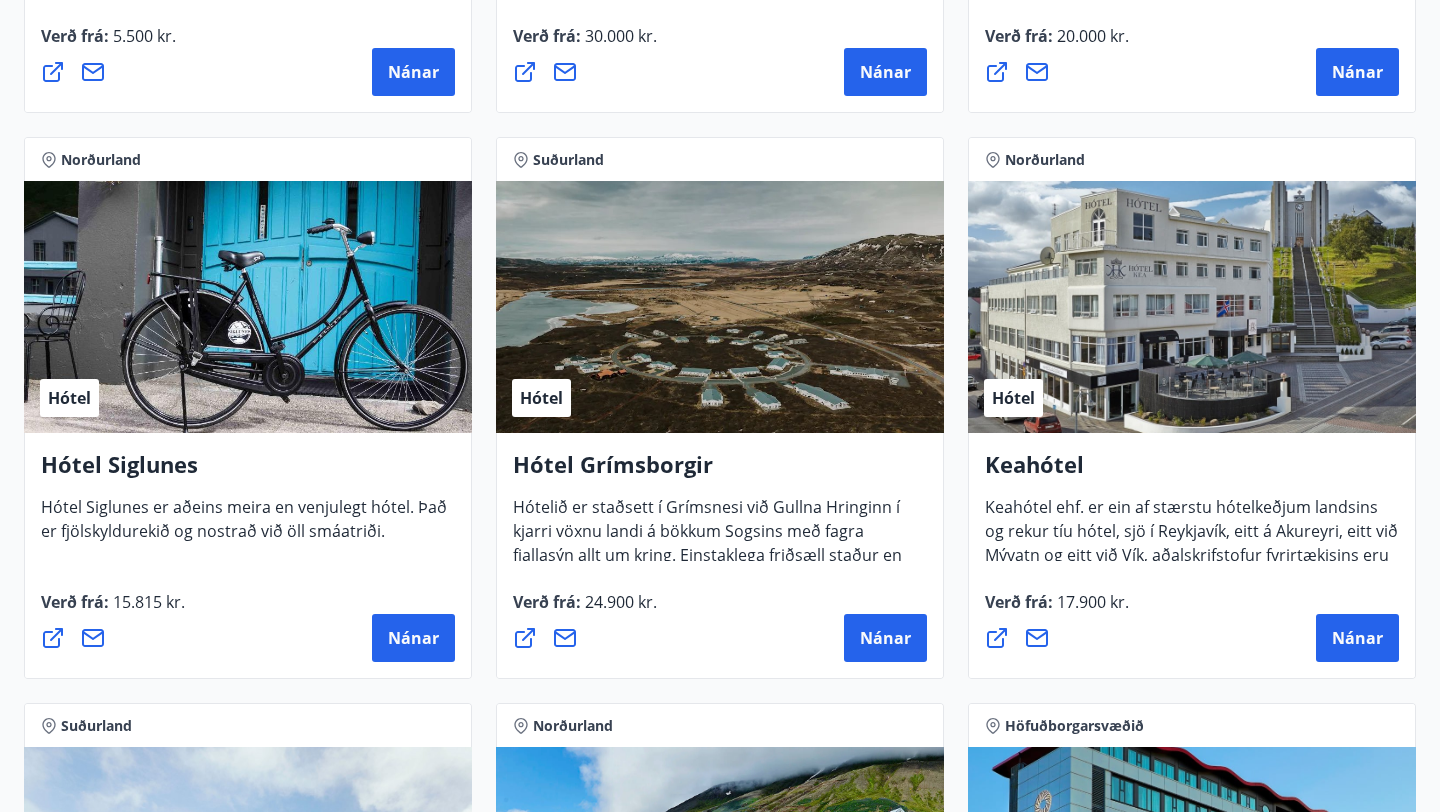 scroll, scrollTop: 843, scrollLeft: 0, axis: vertical 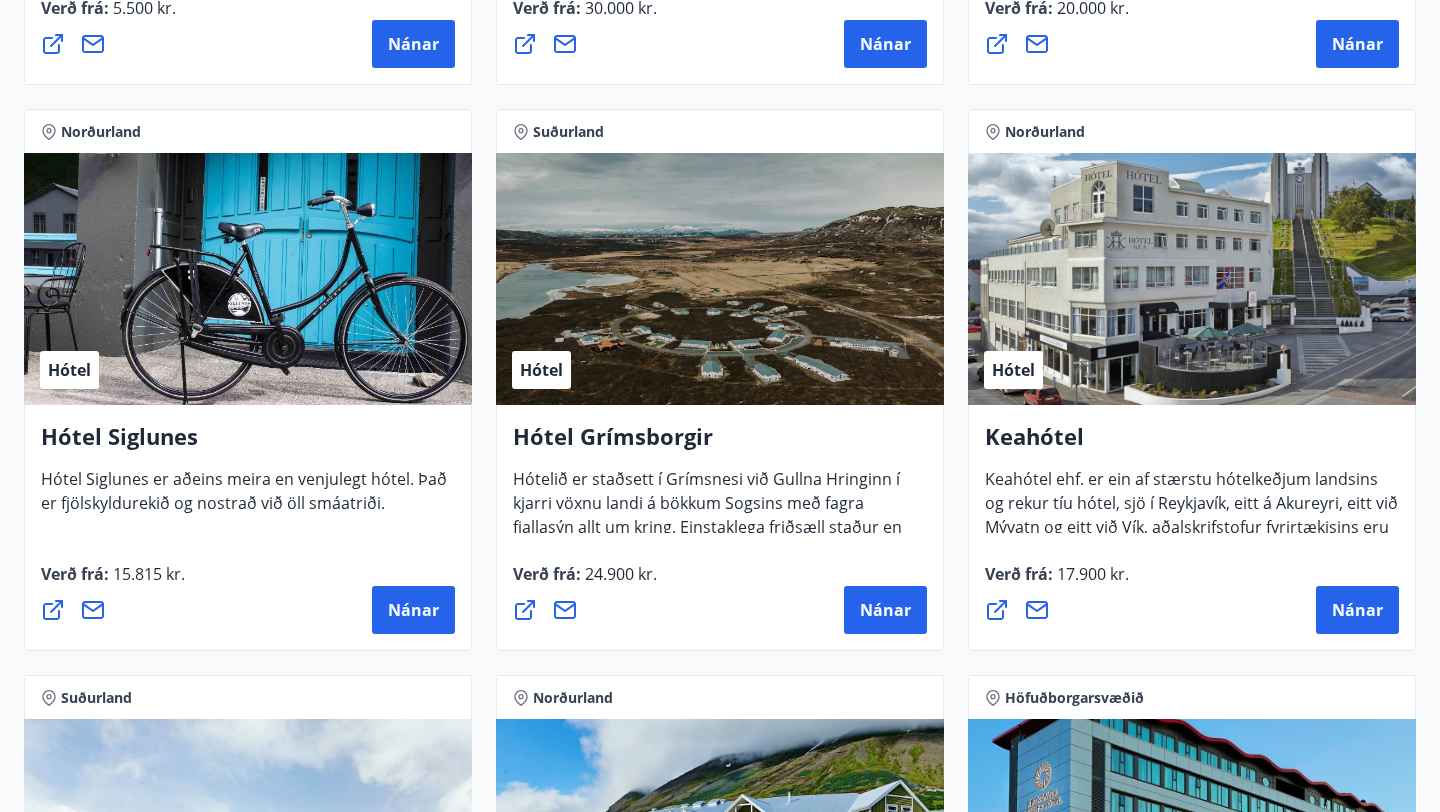 click on "Hótel" at bounding box center [1013, 370] 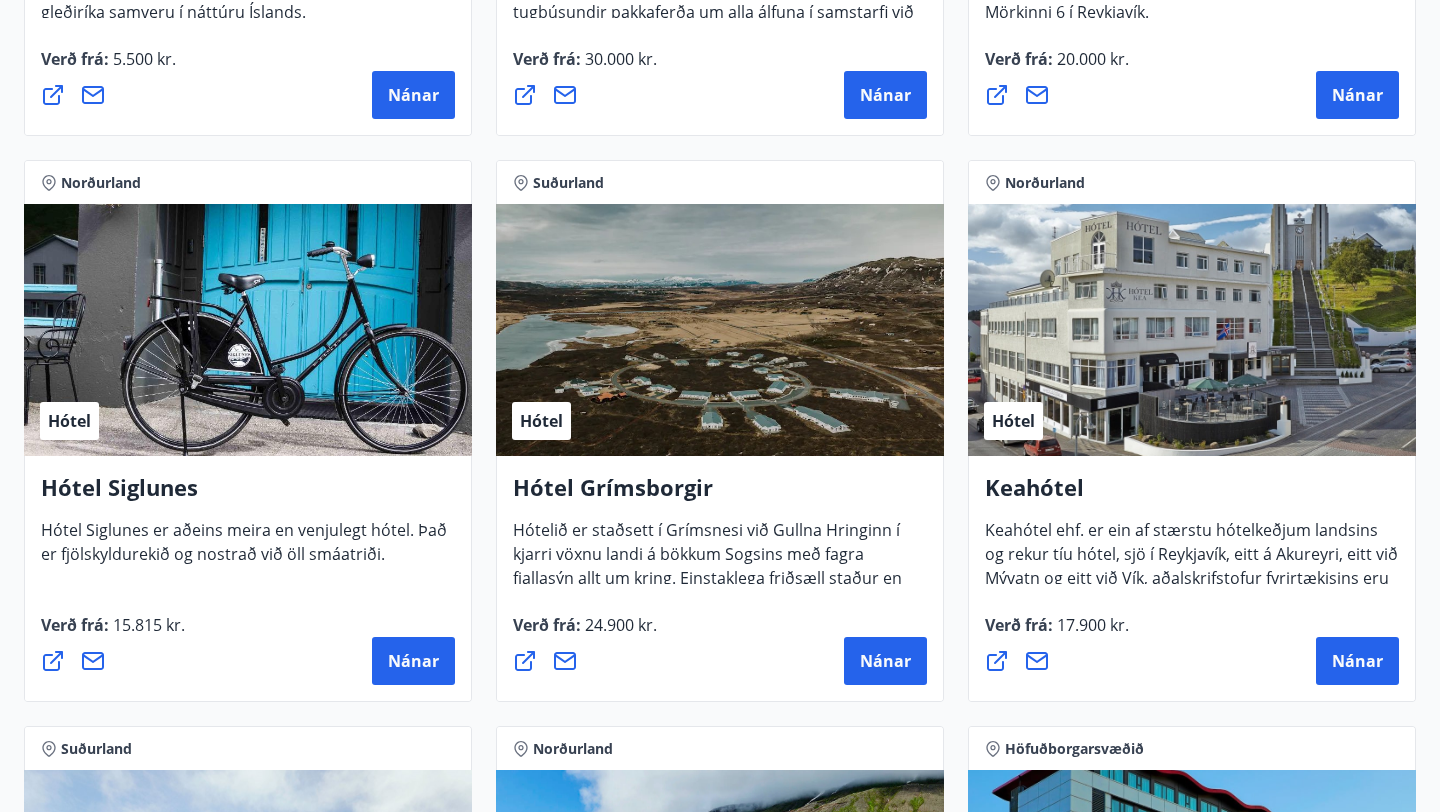 scroll, scrollTop: 778, scrollLeft: 0, axis: vertical 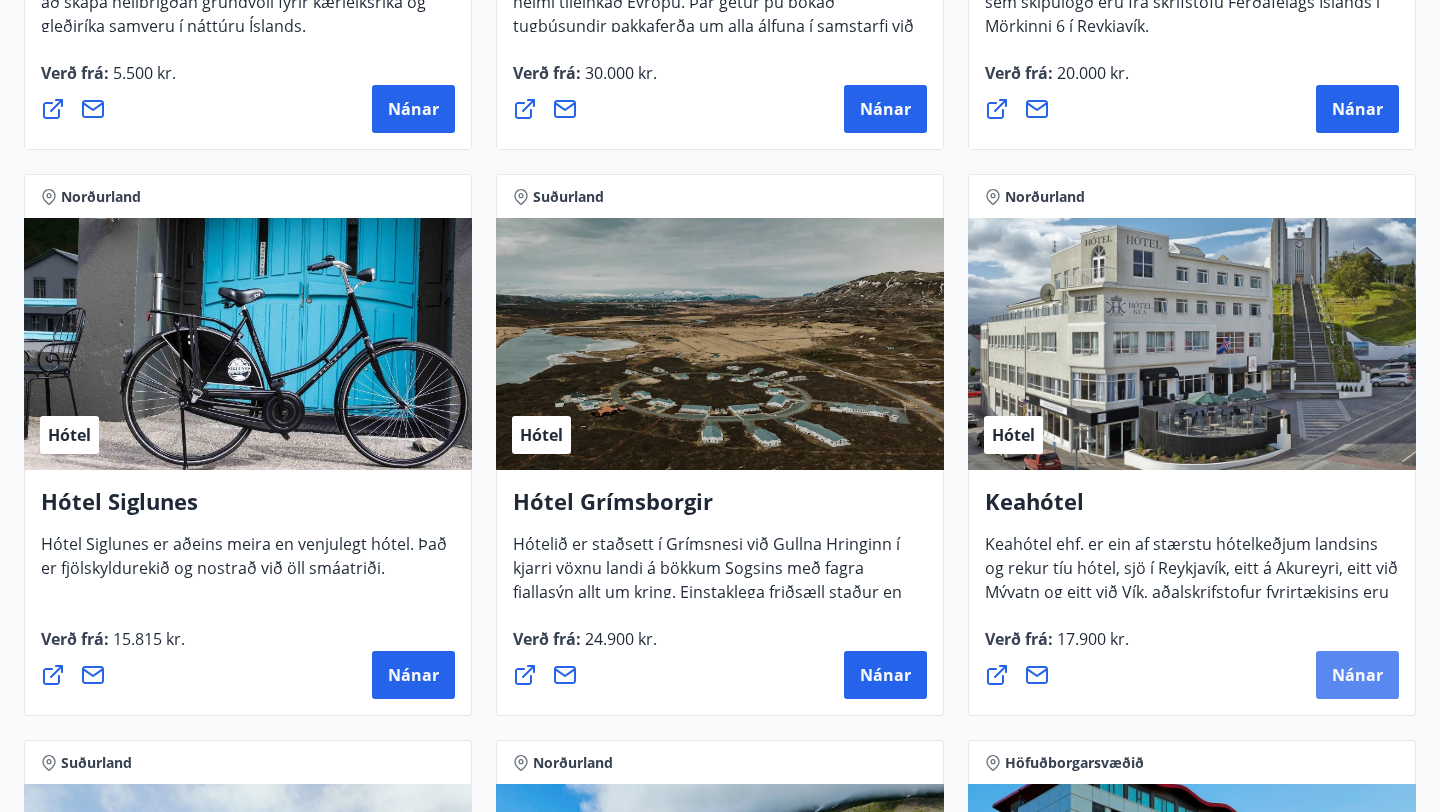 click on "Nánar" at bounding box center (1357, 675) 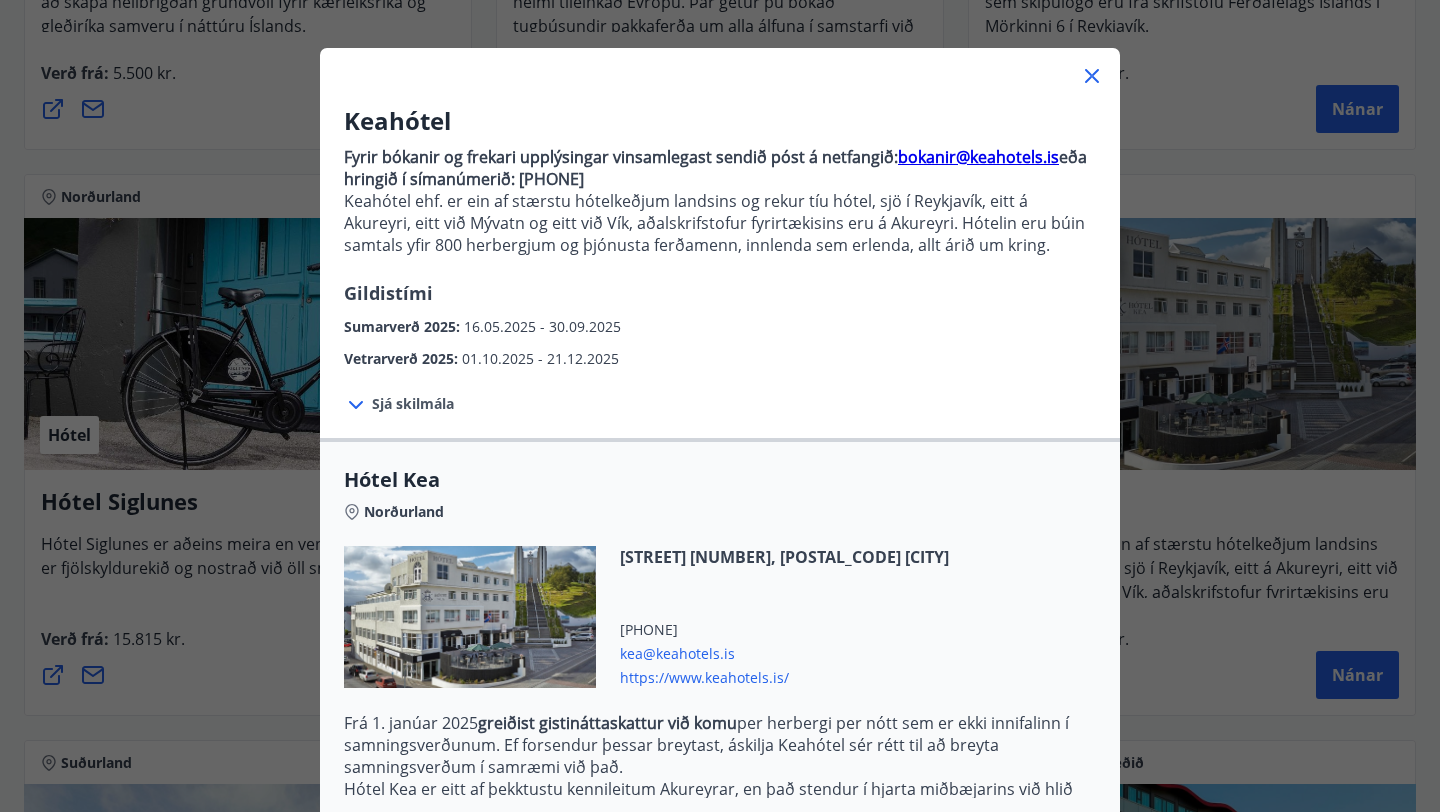 scroll, scrollTop: 76, scrollLeft: 0, axis: vertical 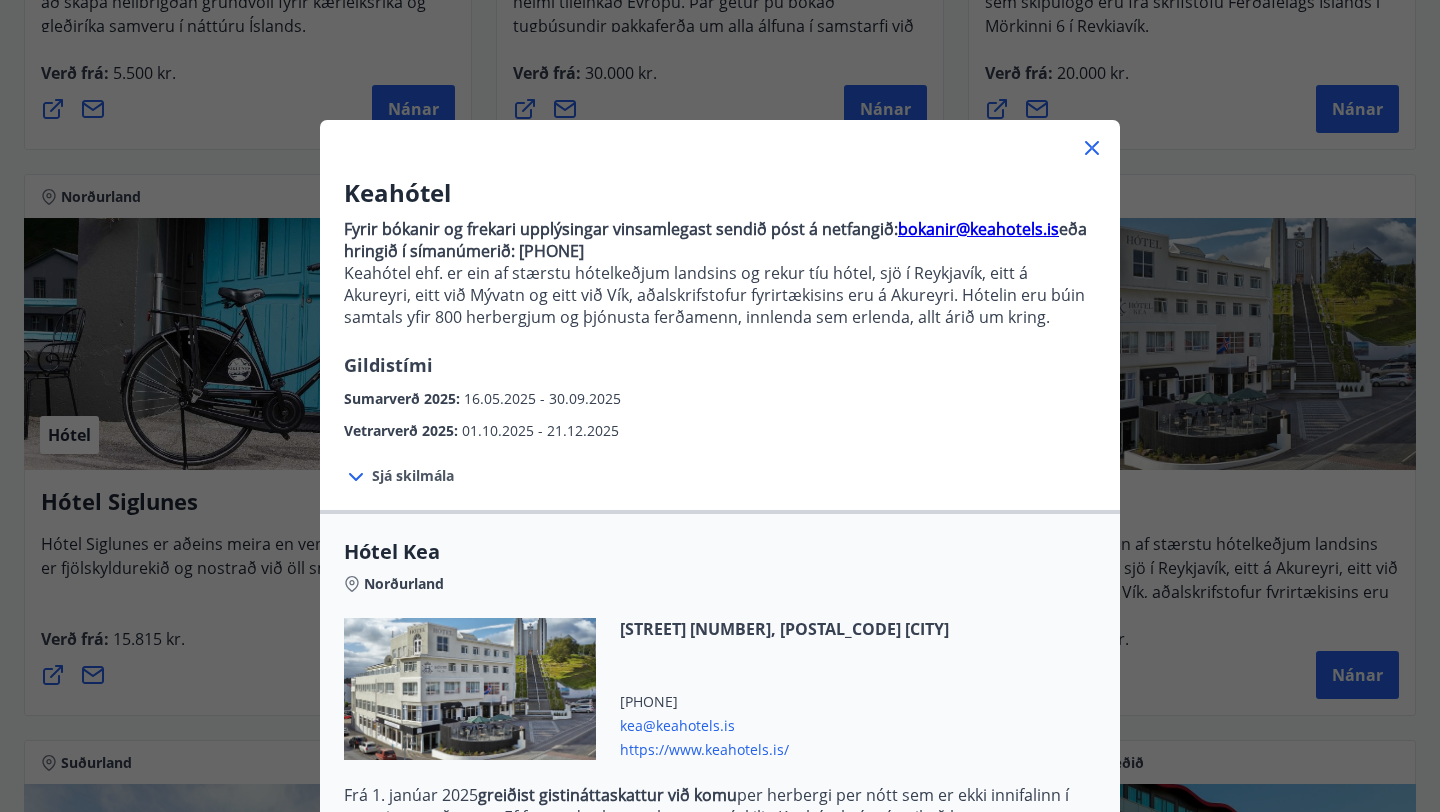 click 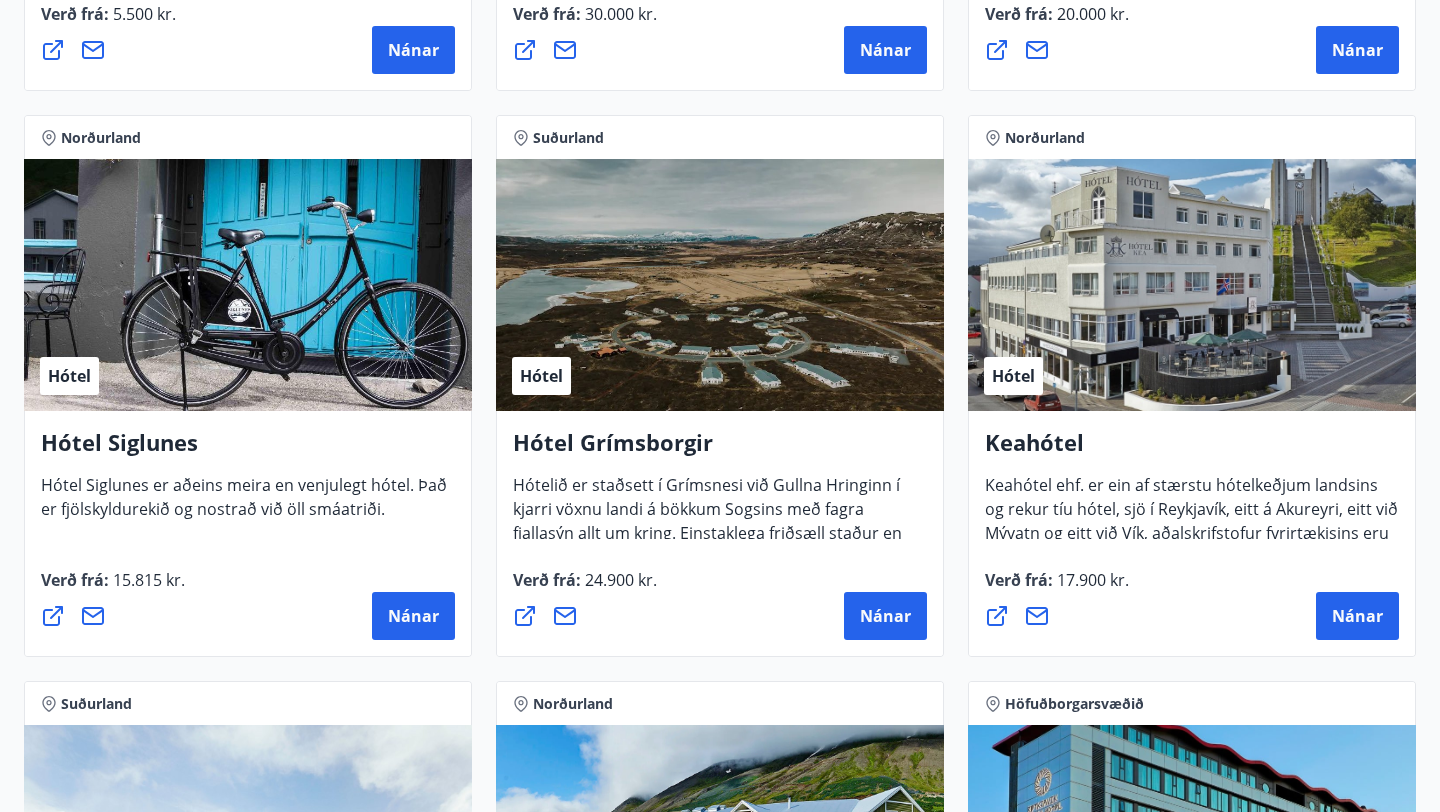 scroll, scrollTop: 836, scrollLeft: 0, axis: vertical 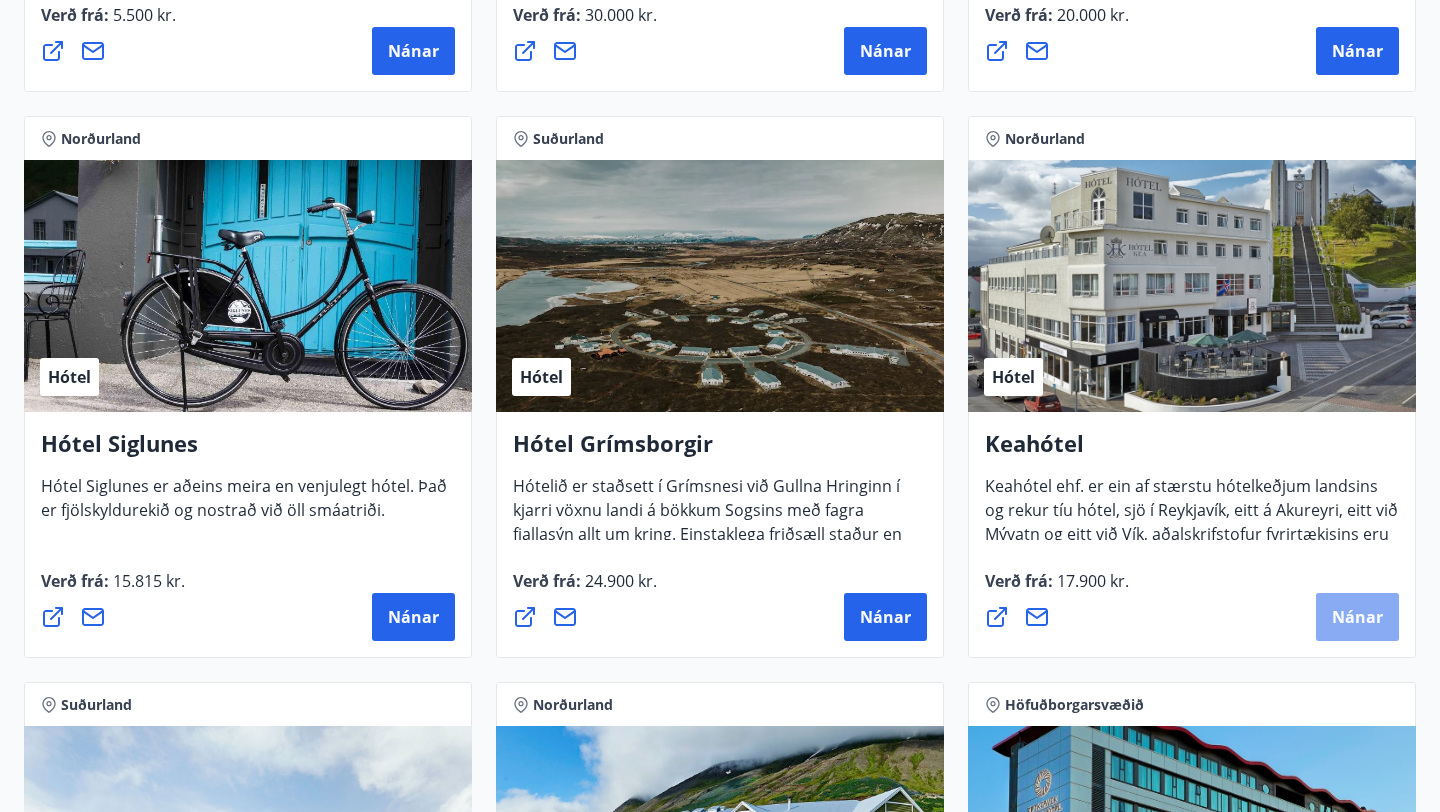 click on "Nánar" at bounding box center (1357, 617) 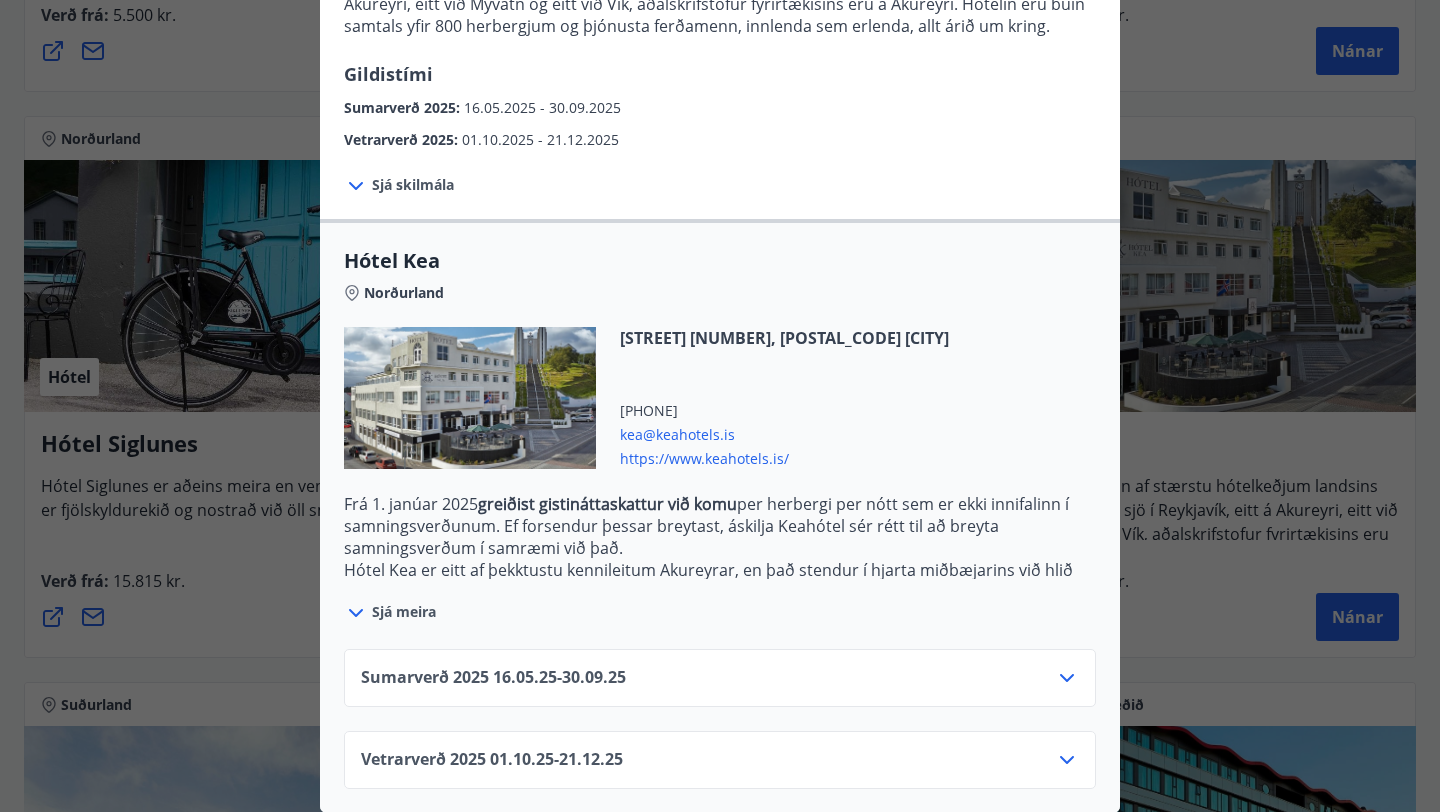 scroll, scrollTop: 0, scrollLeft: 0, axis: both 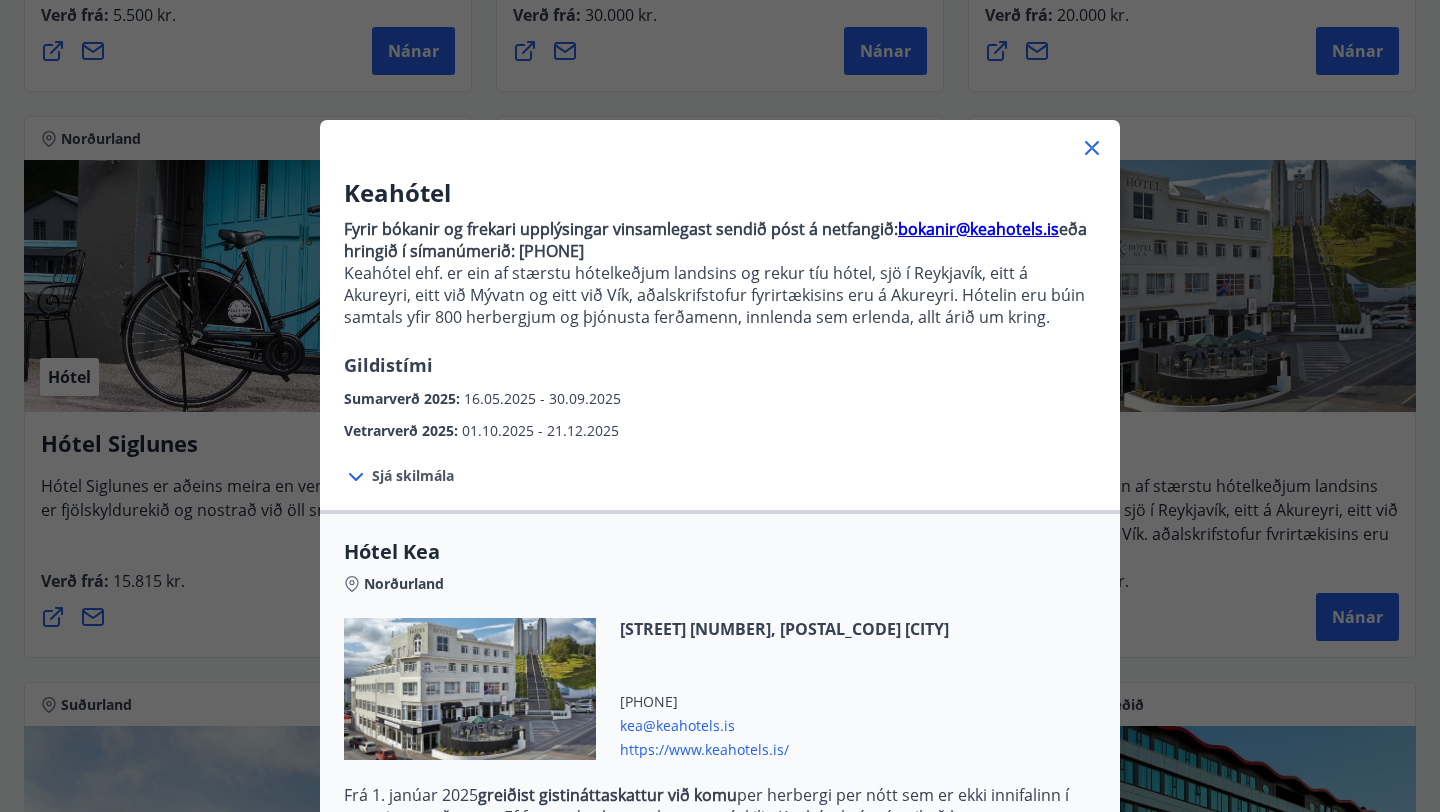click 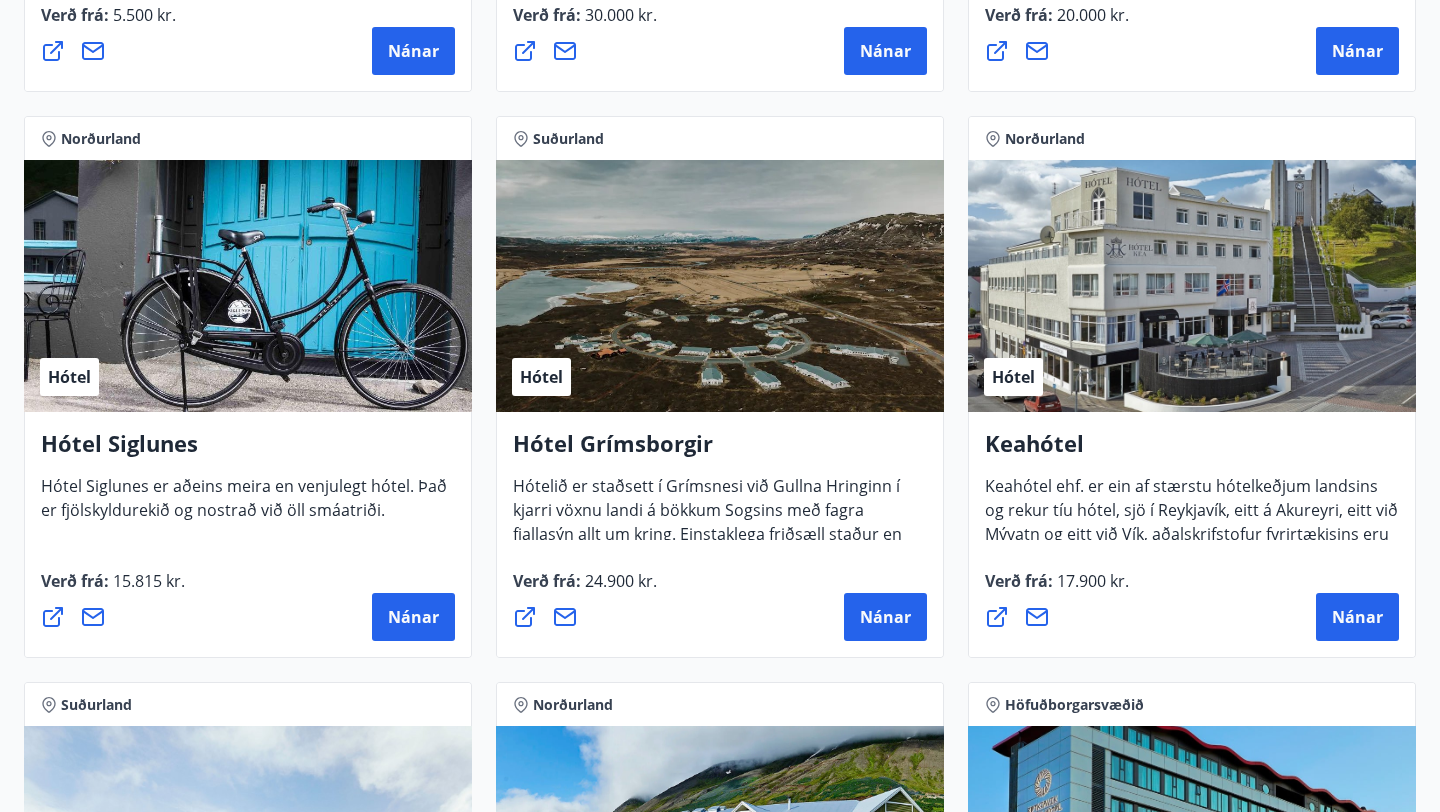 click on "Hótel" at bounding box center [1192, 286] 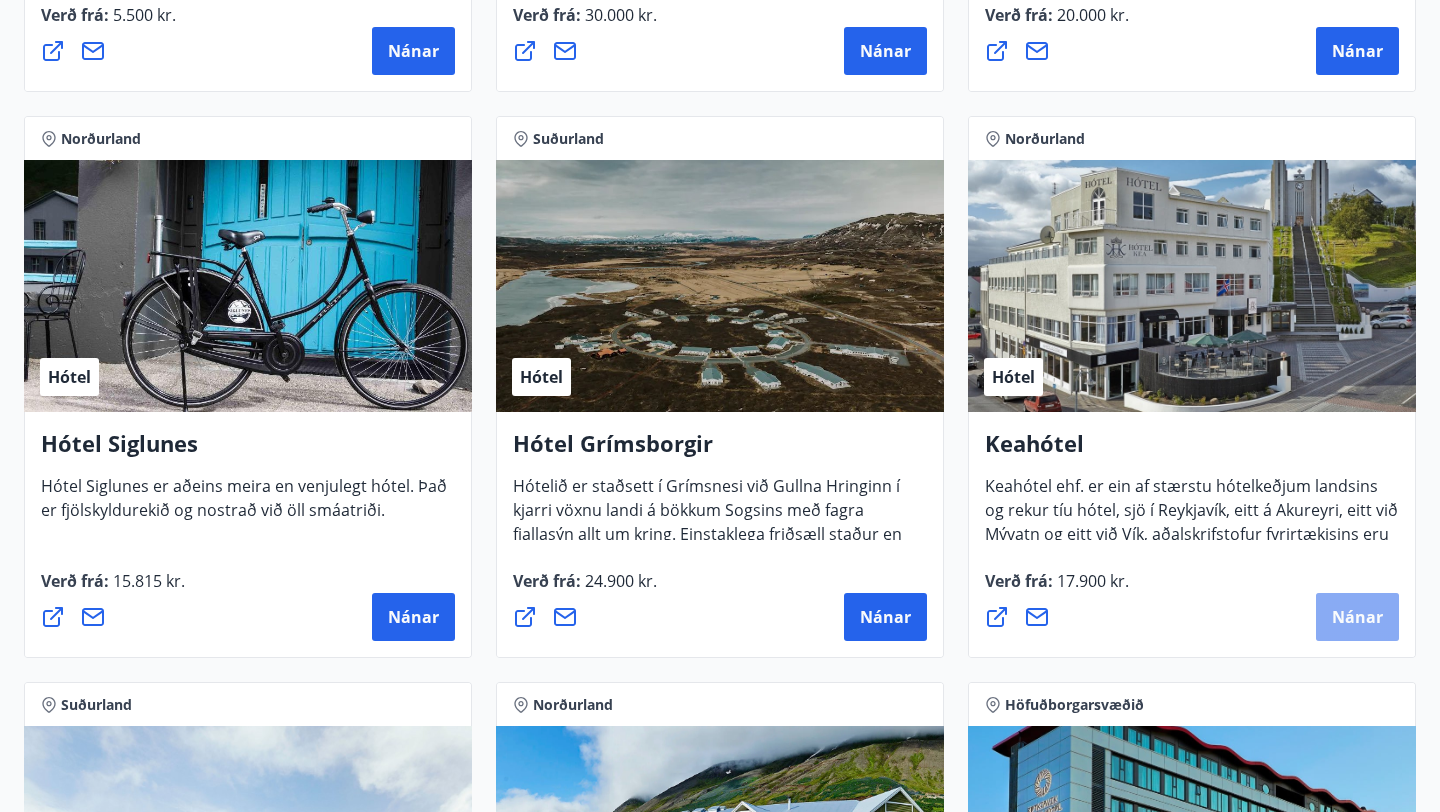 click on "Nánar" at bounding box center (1357, 617) 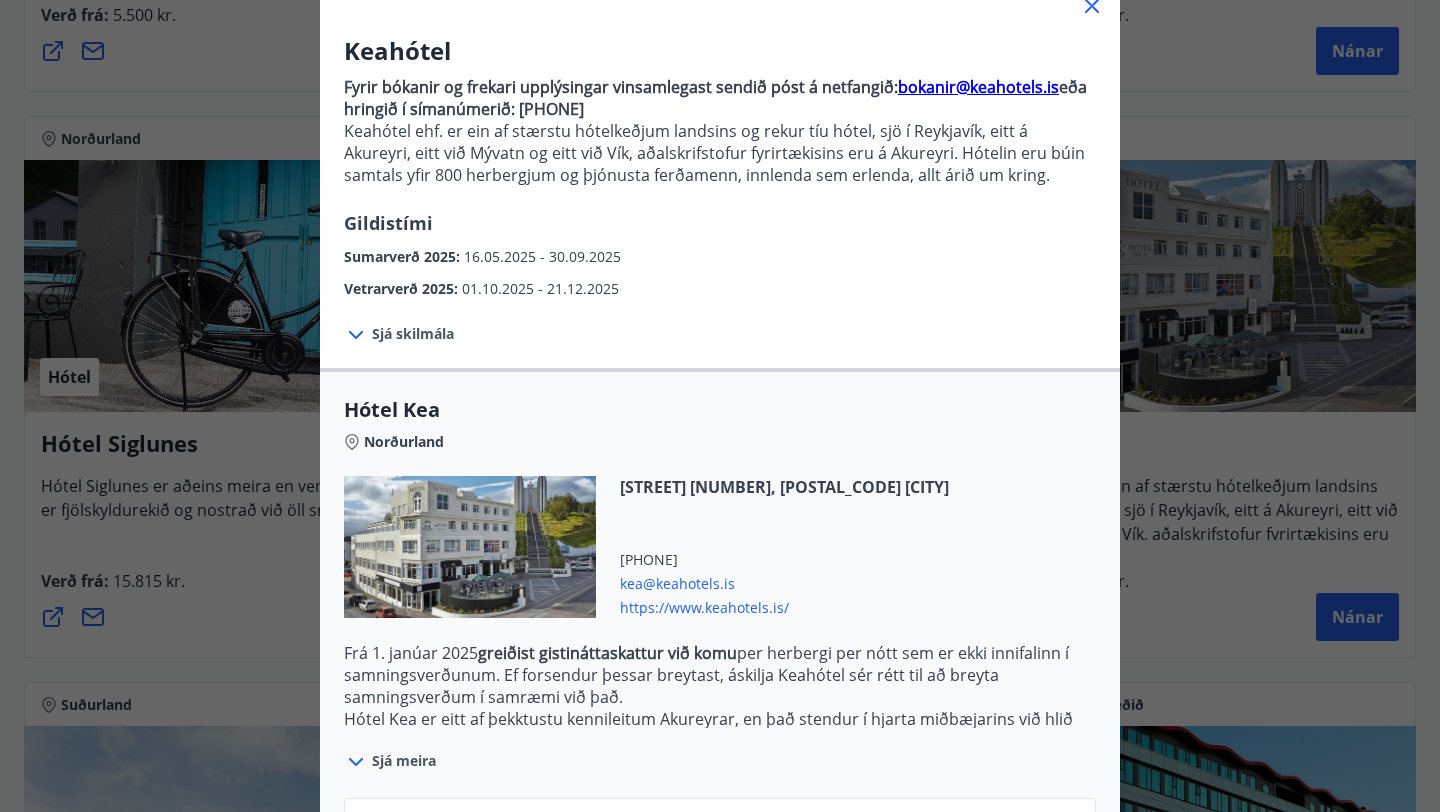 scroll, scrollTop: 151, scrollLeft: 0, axis: vertical 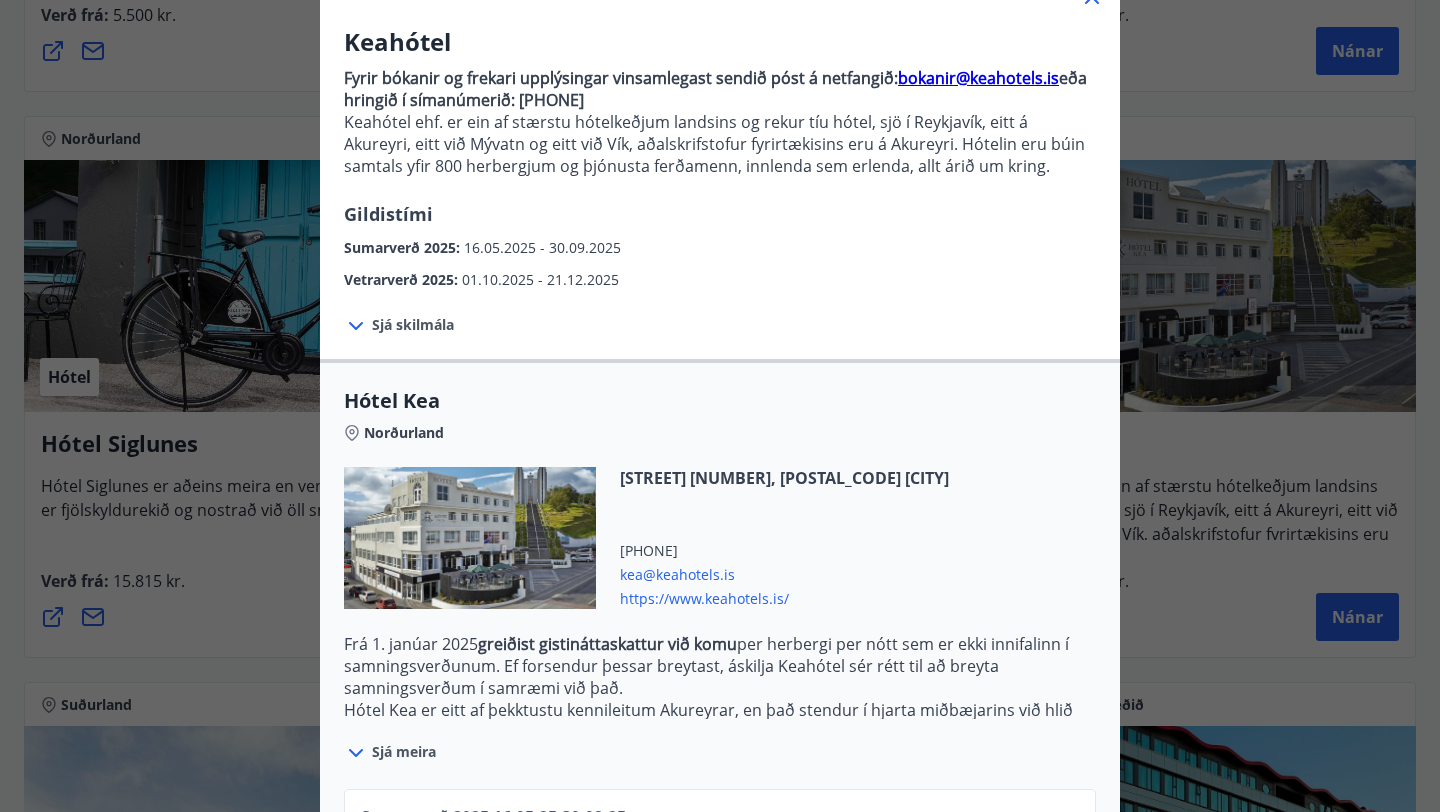 click on "Sjá skilmála" at bounding box center [413, 325] 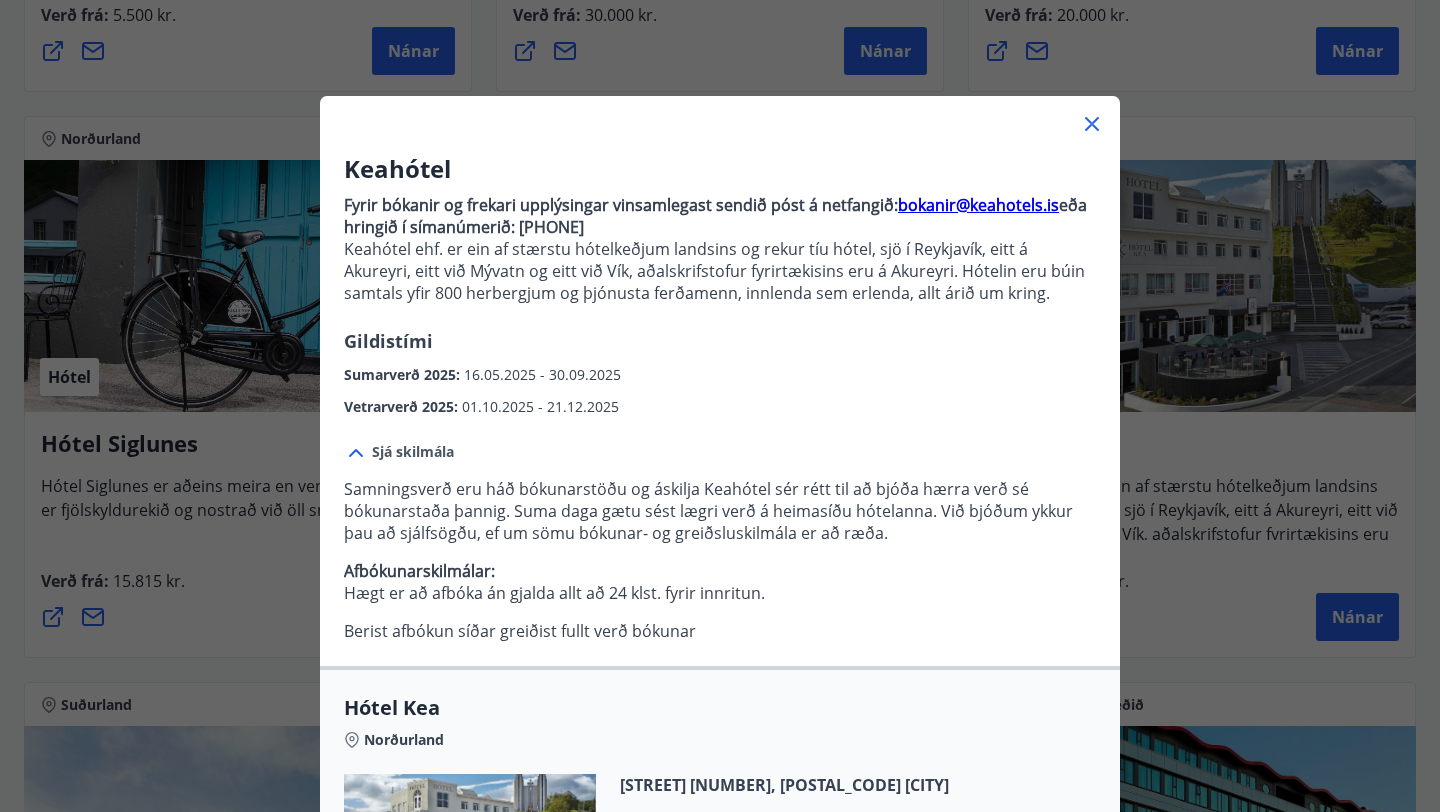 scroll, scrollTop: 0, scrollLeft: 0, axis: both 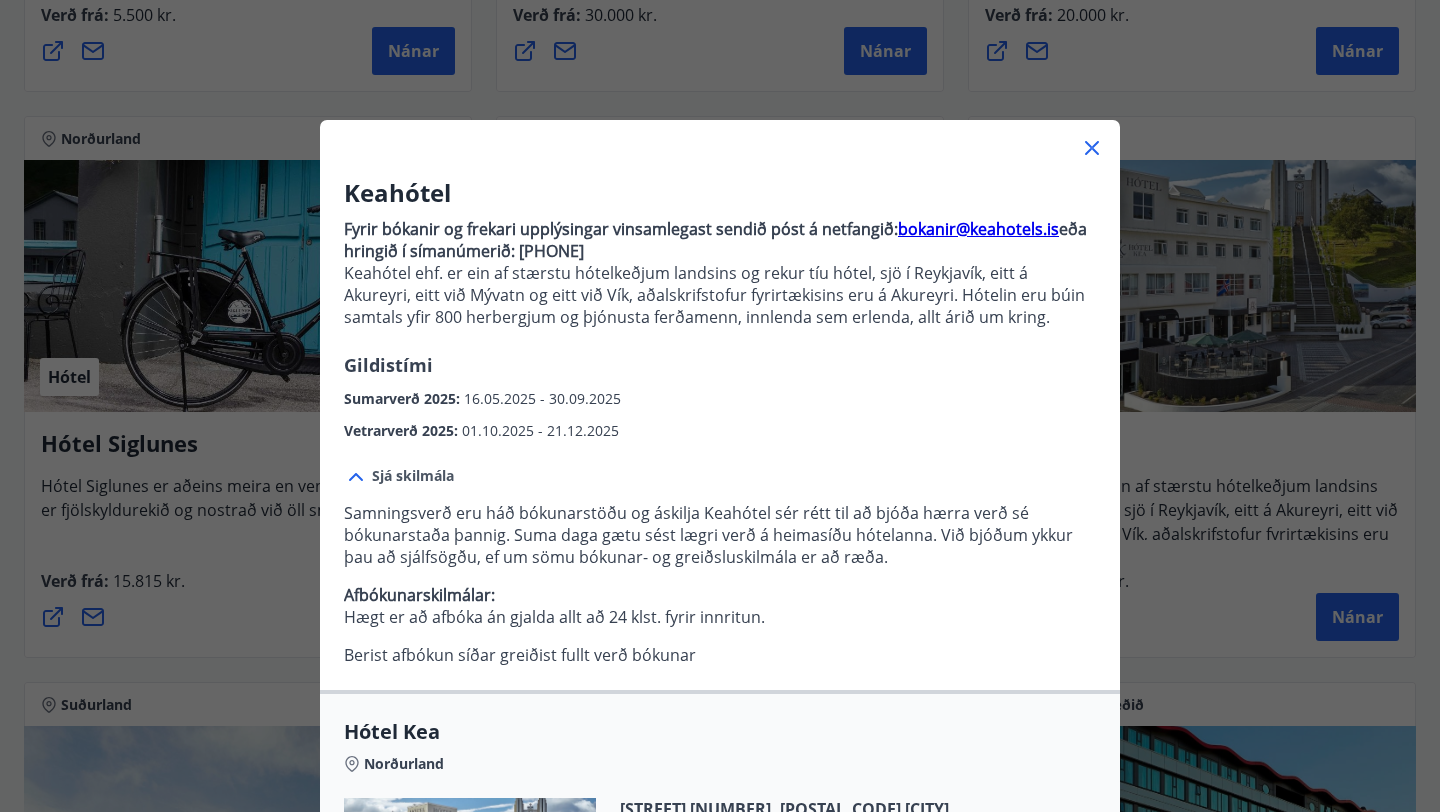 click 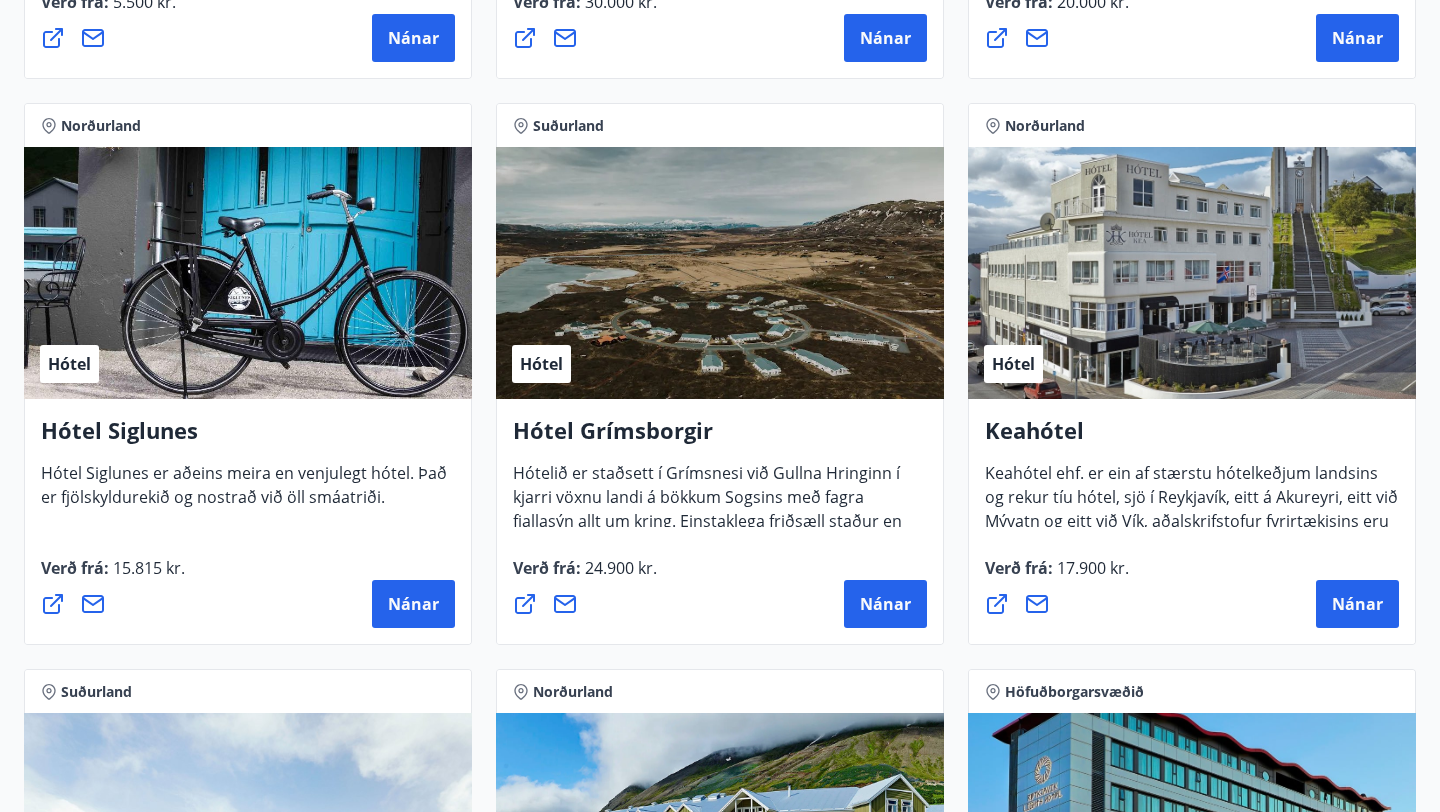 scroll, scrollTop: 854, scrollLeft: 0, axis: vertical 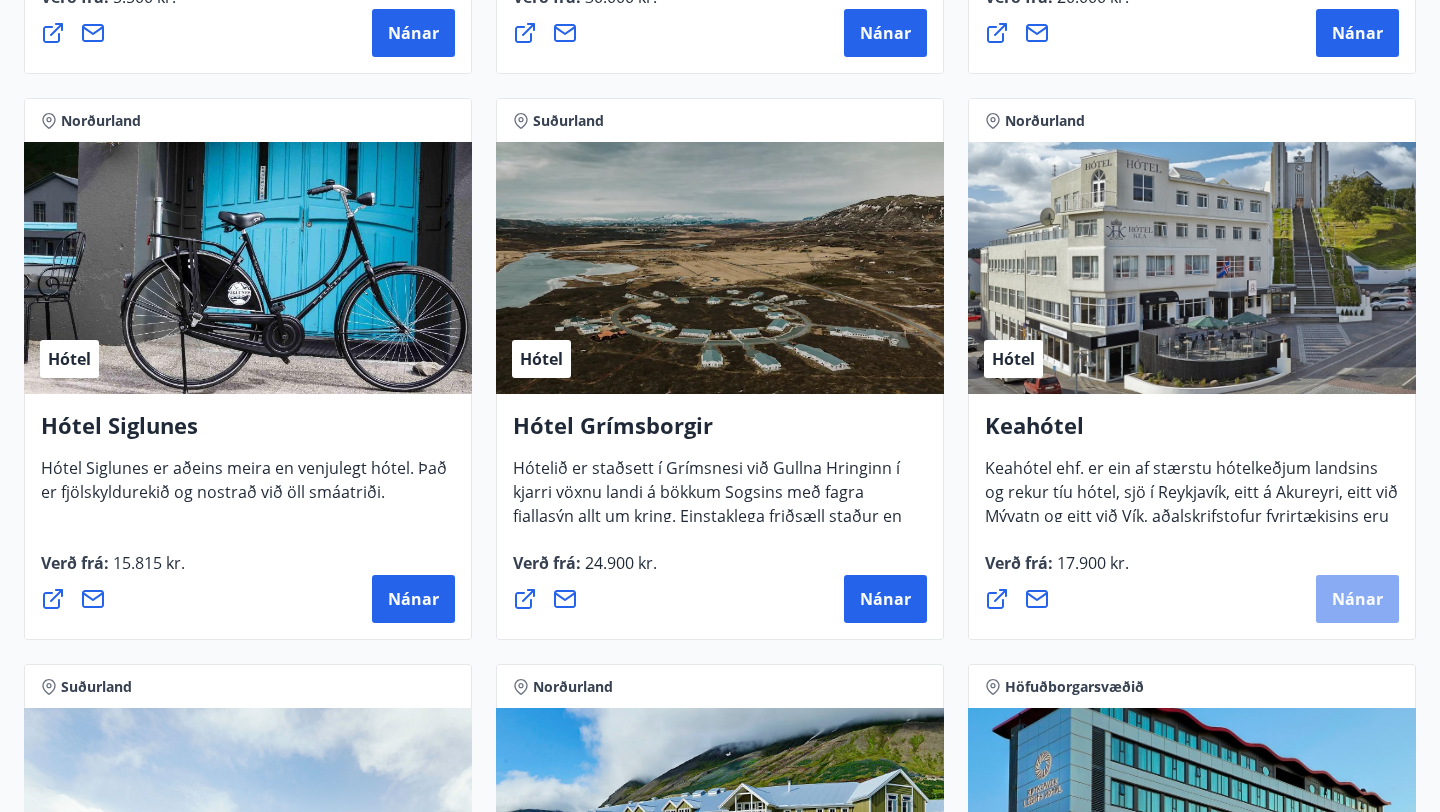 click on "Nánar" at bounding box center [1357, 599] 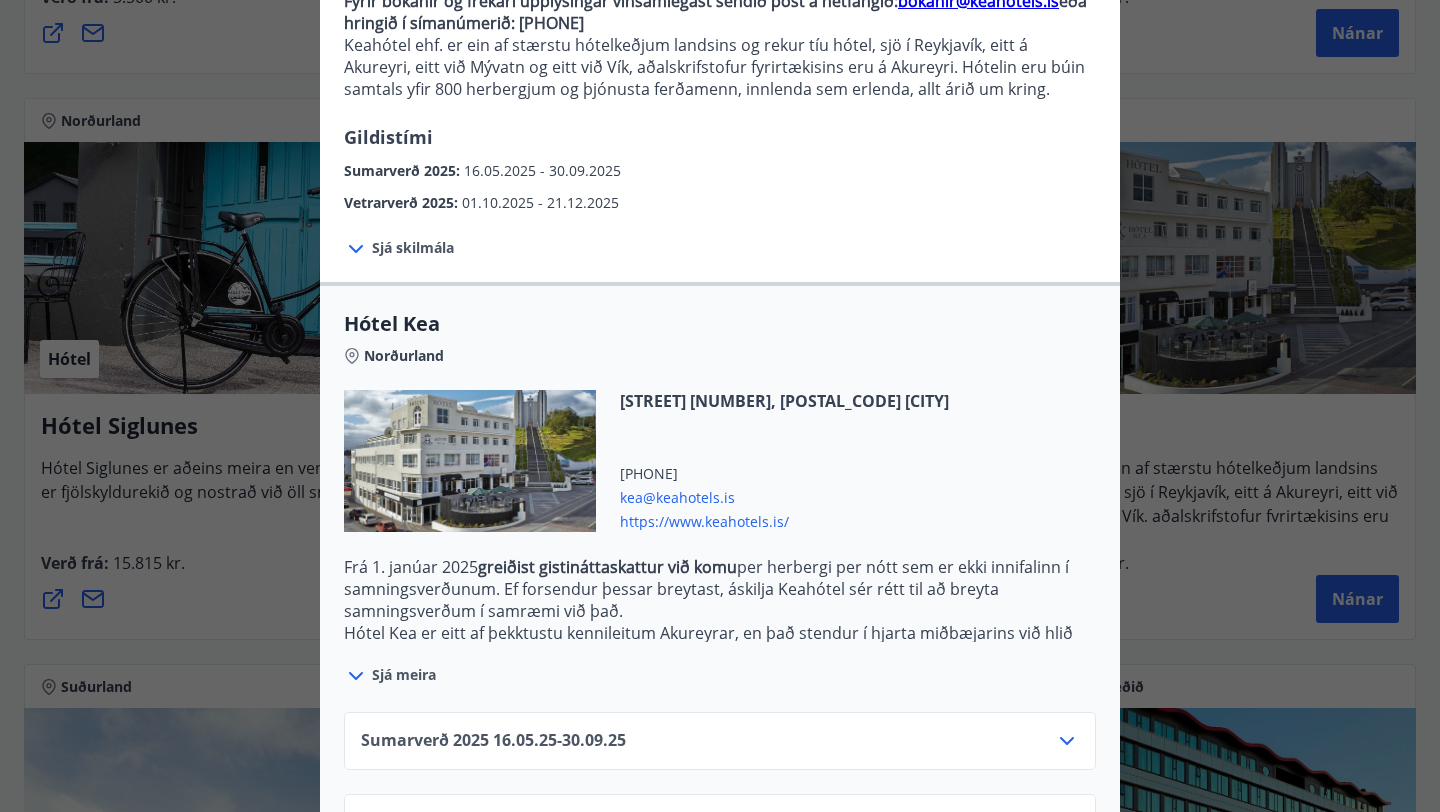 scroll, scrollTop: 291, scrollLeft: 0, axis: vertical 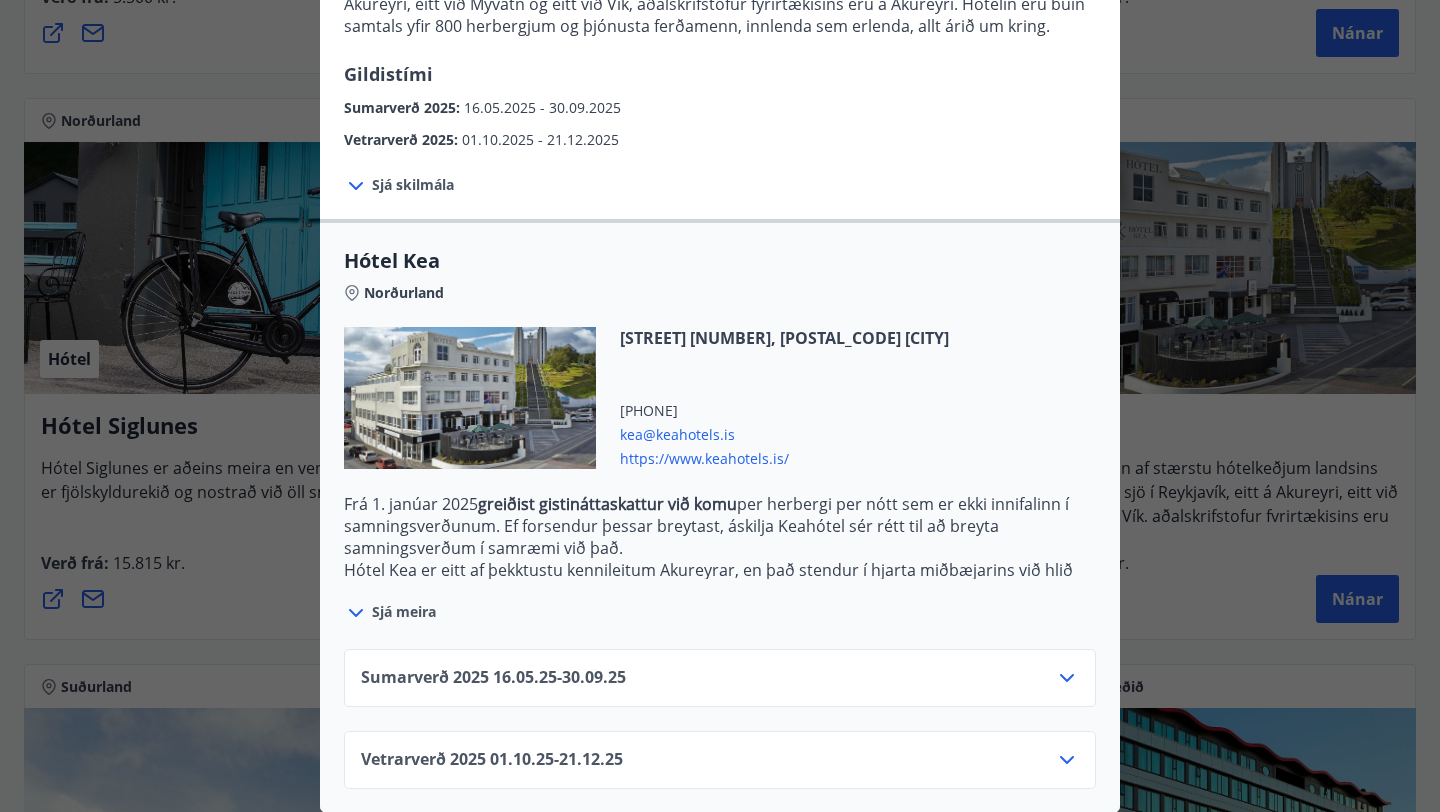 click on "Sjá meira" at bounding box center (404, 612) 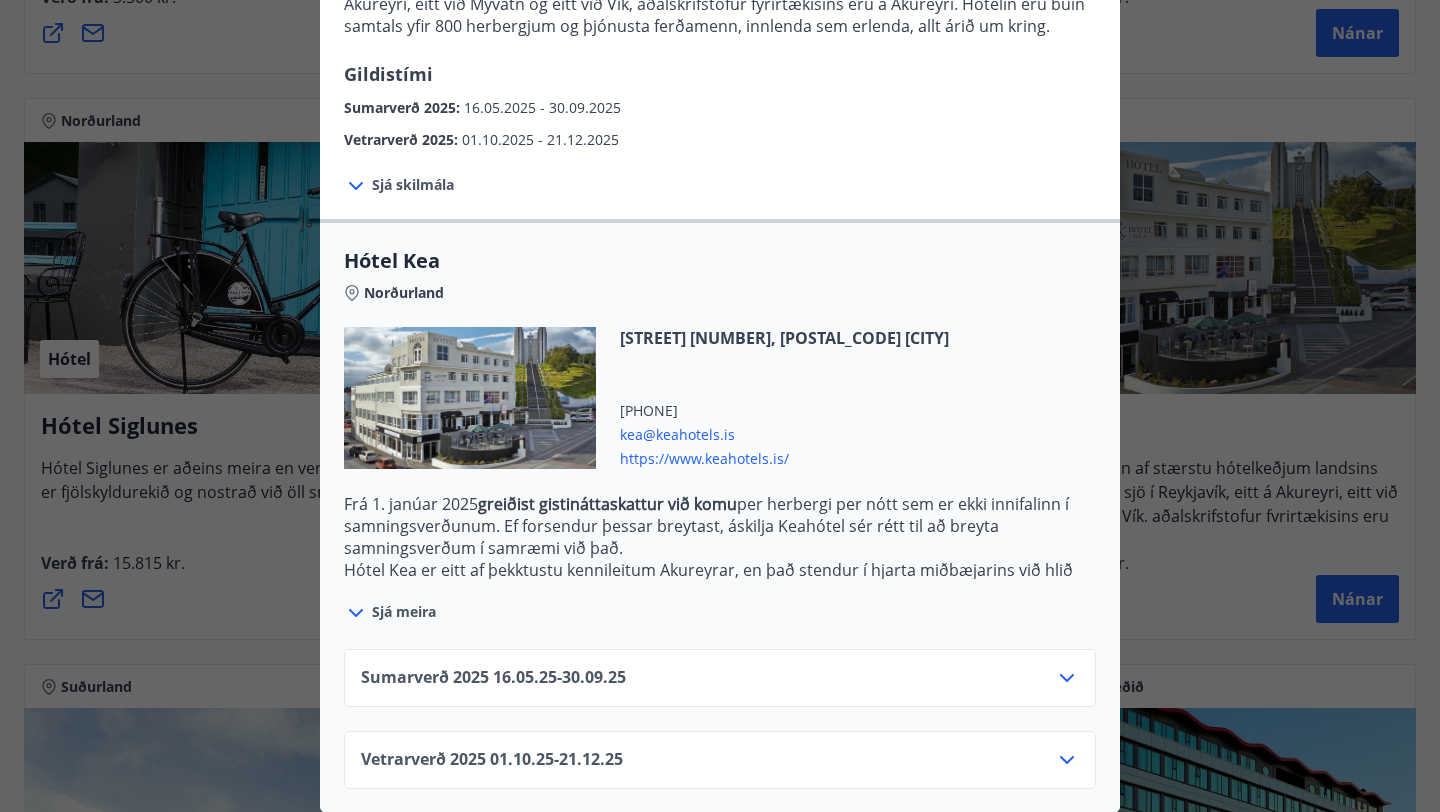 click on "Sumarverð 2025   16.05.25  -  30.09.25" at bounding box center [720, 686] 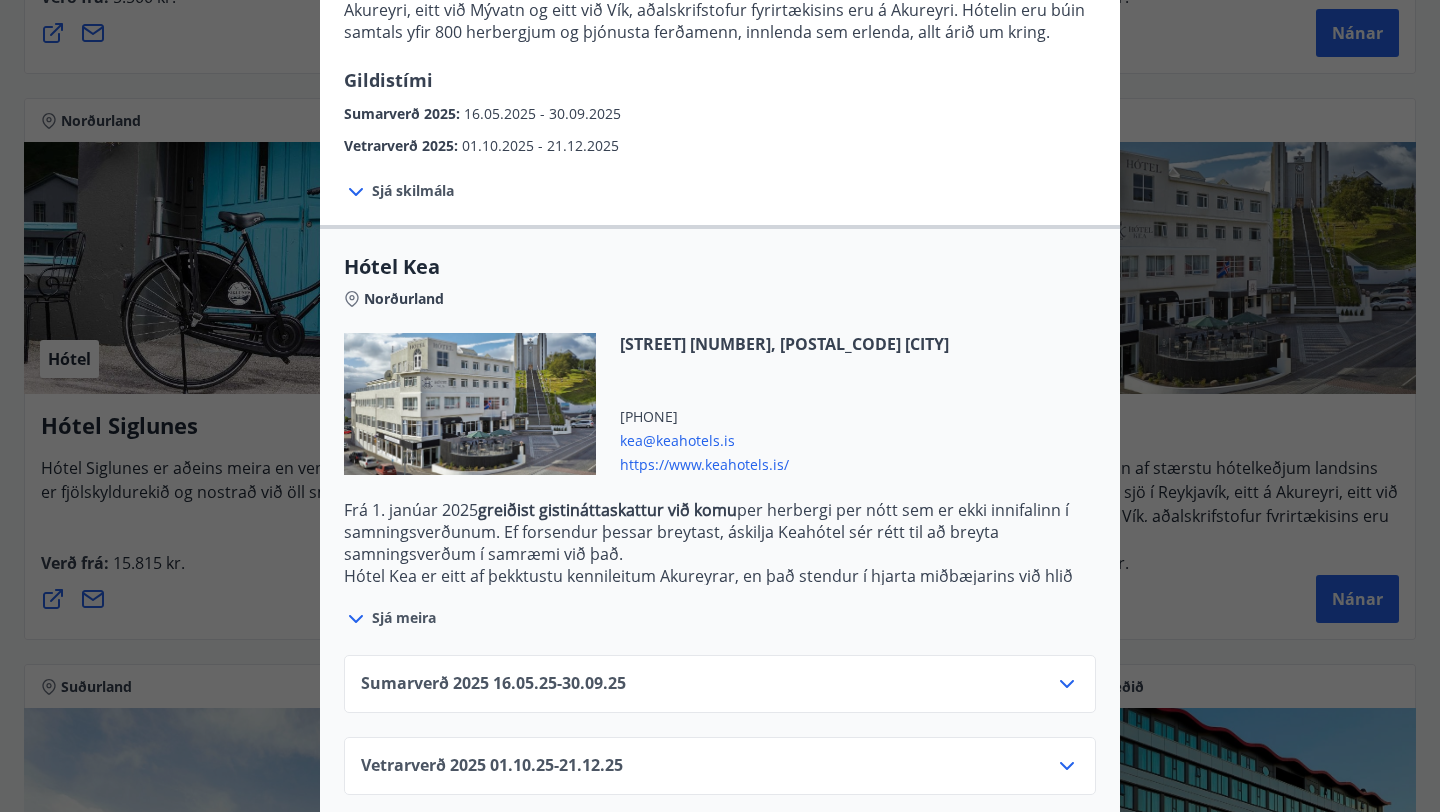 scroll, scrollTop: 291, scrollLeft: 0, axis: vertical 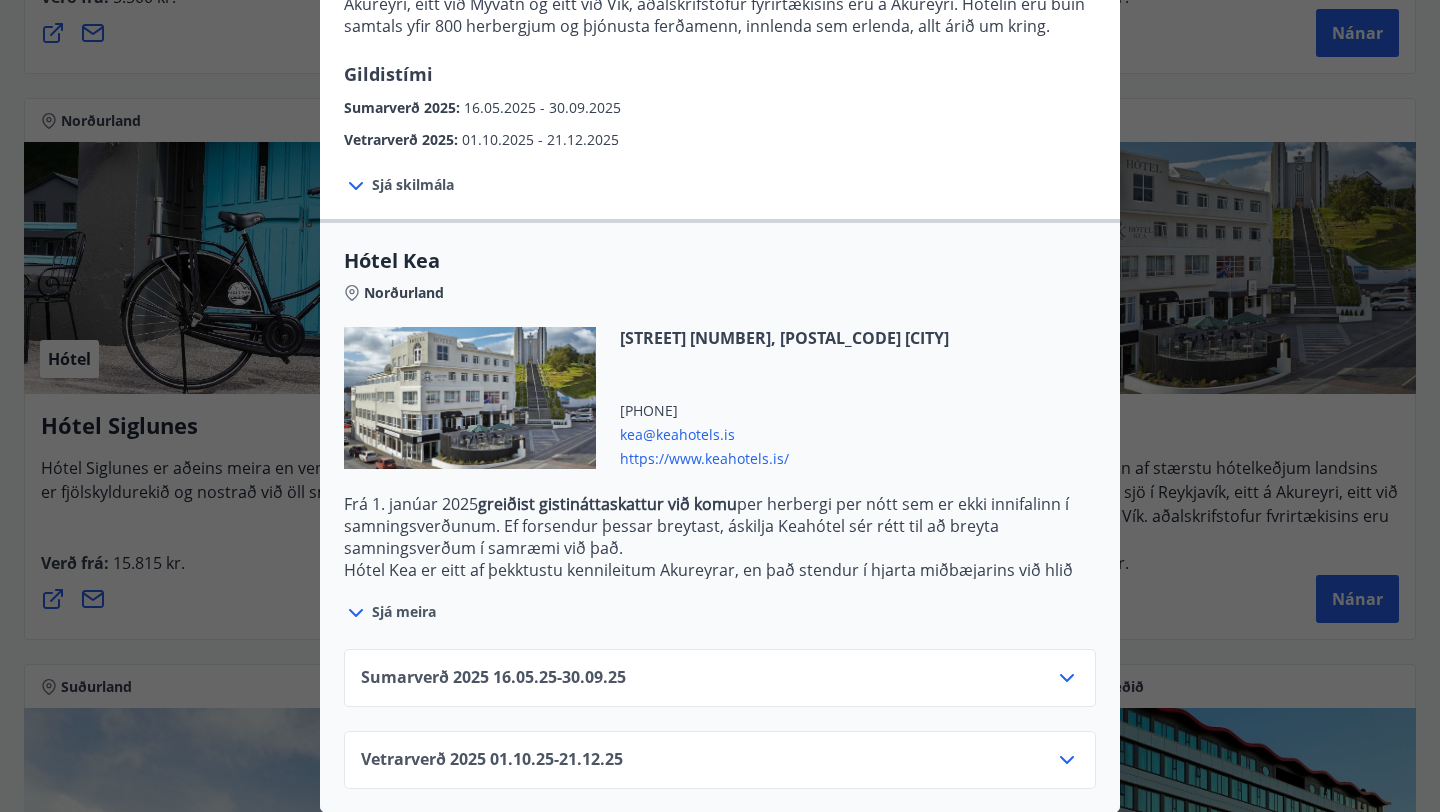 click on "Keahótel Fyrir bókanir og frekari upplýsingar vinsamlegast sendið póst á netfangið: bokanir@[example.com] eða hringið í símanúmerið: [PHONE]
Keahótel ehf. er ein af stærstu hótelkeðjum landsins og rekur tíu hótel, sjö í Reykjavík, eitt á Akureyri, eitt við Mývatn og eitt við Vík, aðalskrifstofur fyrirtækisins eru á Akureyri. Hótelin eru búin samtals yfir 800 herbergjum og þjónusta ferðamenn, innlenda sem erlenda, allt árið um kring.
Gildistími Sumarverð 2025 : [DATE] - [DATE] Vetrarverð 2025 : [DATE] - [DATE] Sjá skilmála Samningsverð eru háð bókunarstöðu og áskilja Keahótel sér rétt til að bjóða hærra verð sé bókunarstaða þannig. Suma daga gætu sést lægri verð á heimasíðu hótelanna. Við bjóðum ykkur þau að sjálfsögðu, ef um sömu bókunar- og greiðsluskilmála er að ræða.
Afbókunarskilmálar: Hægt er að afbóka án gjalda allt að 24 klst. fyrir innritun.
Hótel Kea Norðurland [PHONE]" at bounding box center [720, 115] 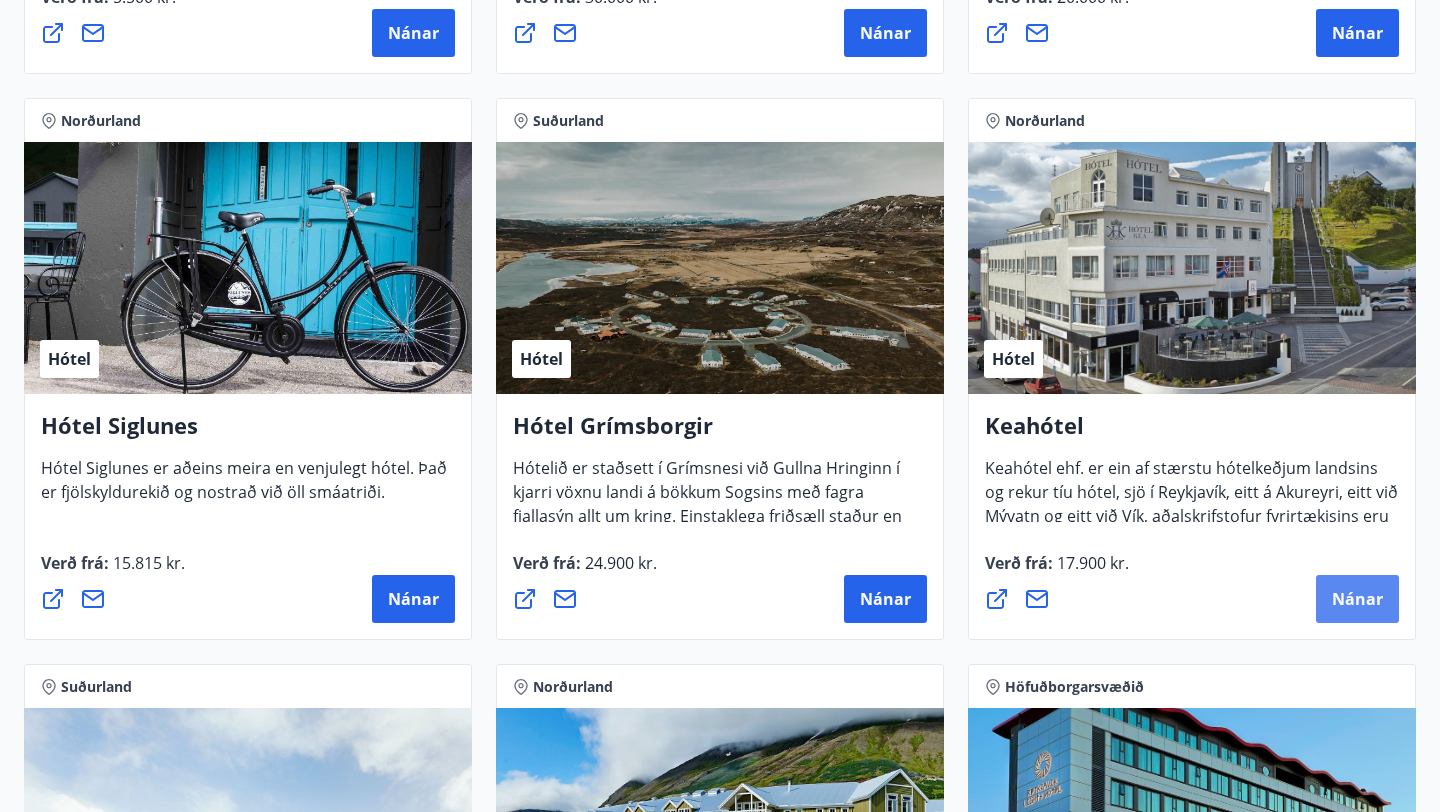 click on "Nánar" at bounding box center [1357, 599] 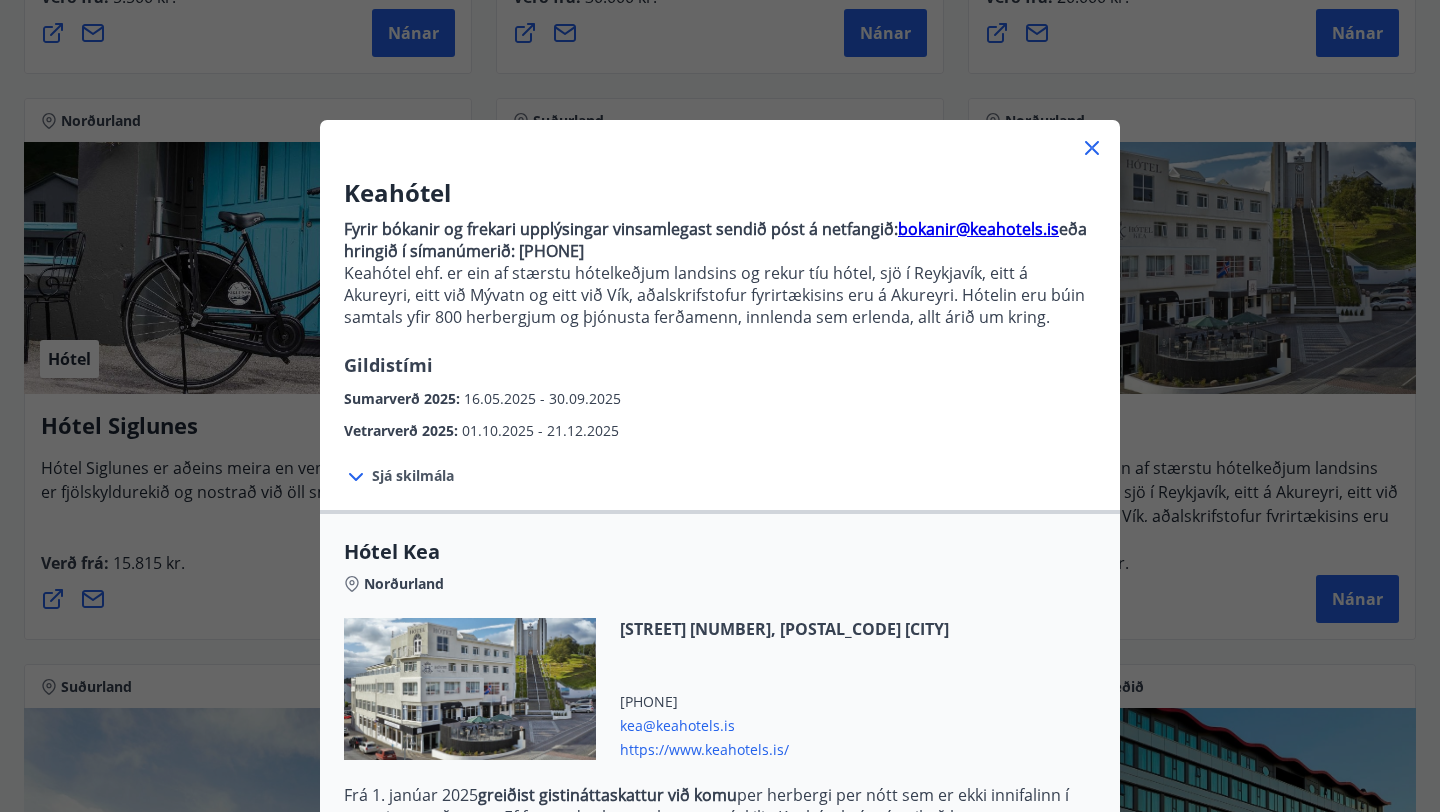 click 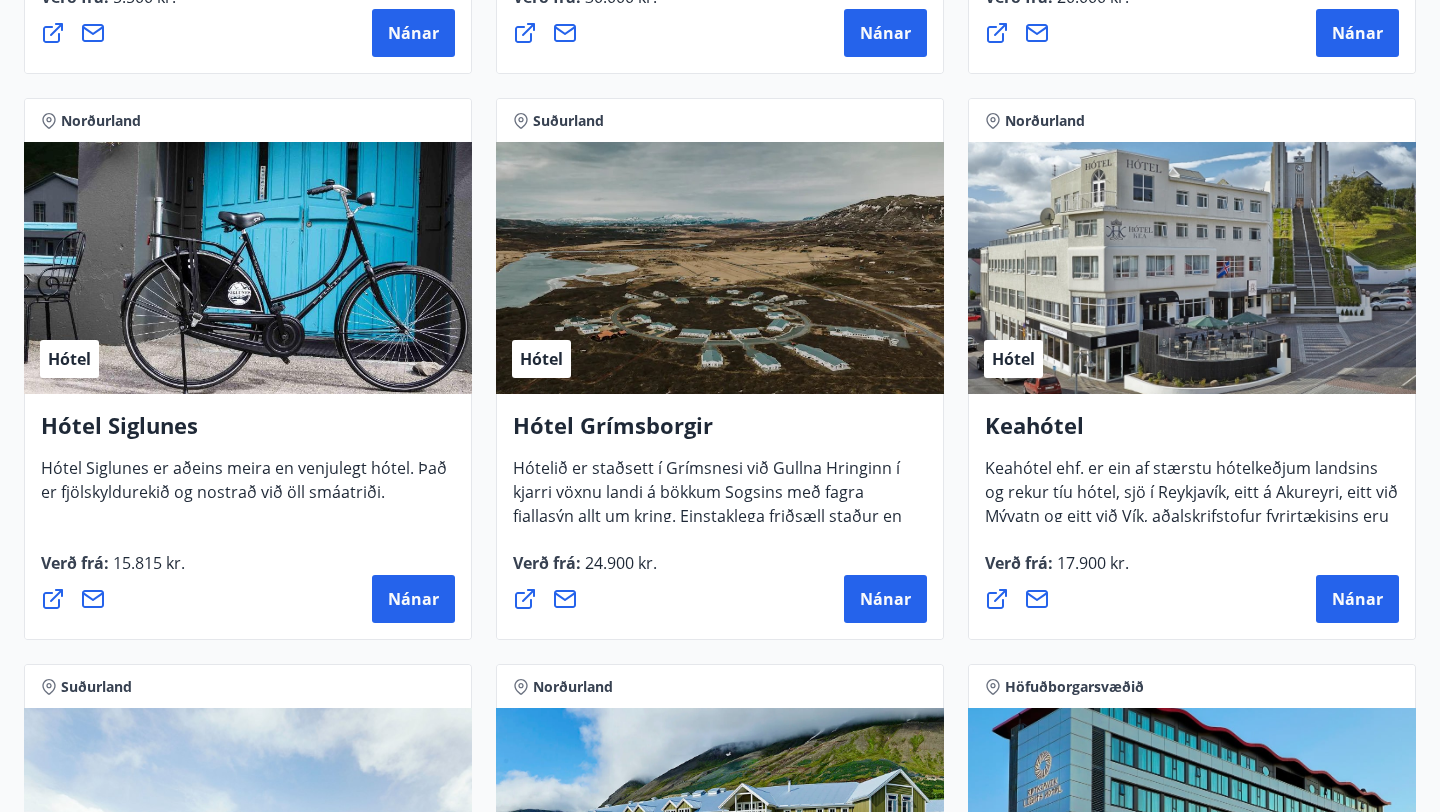click 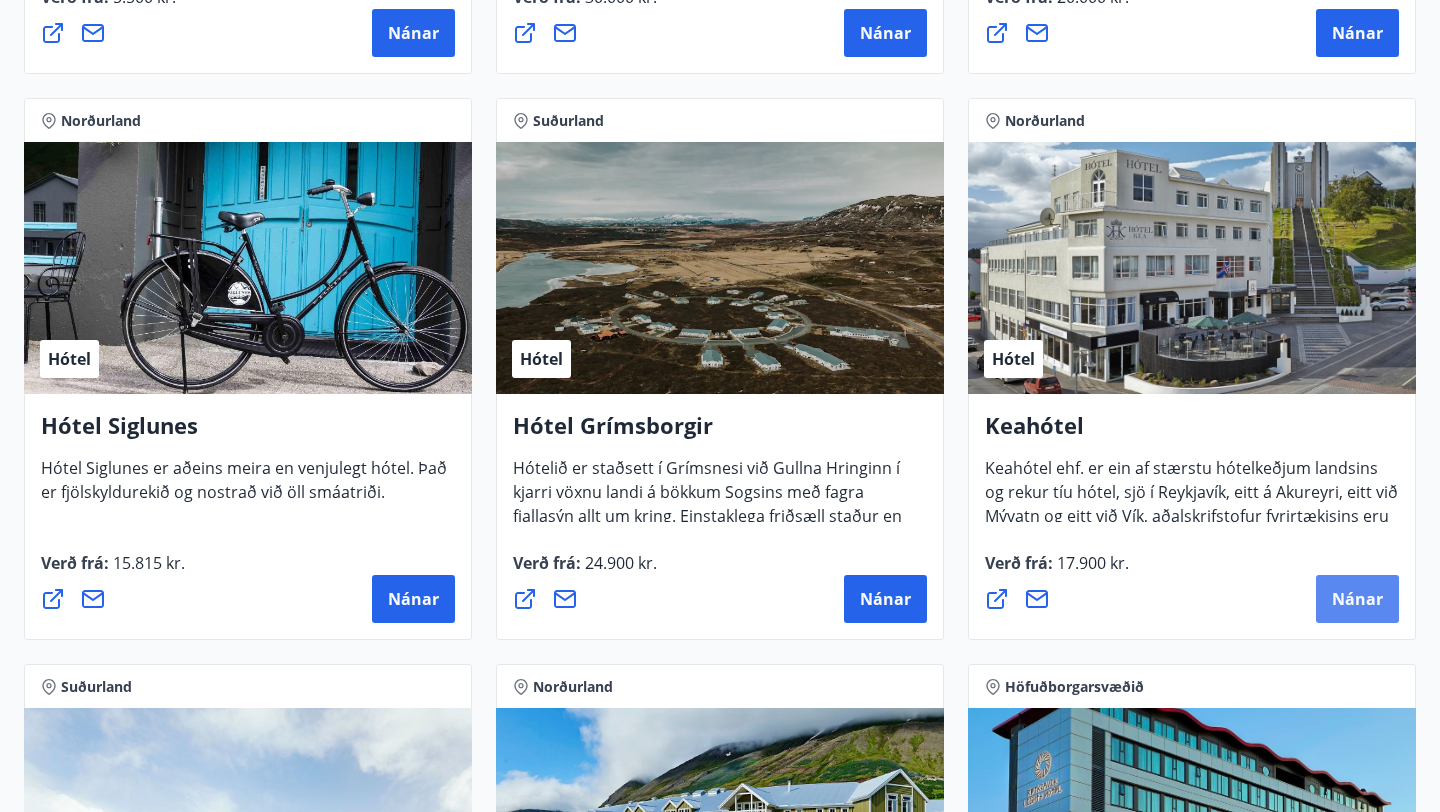 click on "Nánar" at bounding box center [1357, 599] 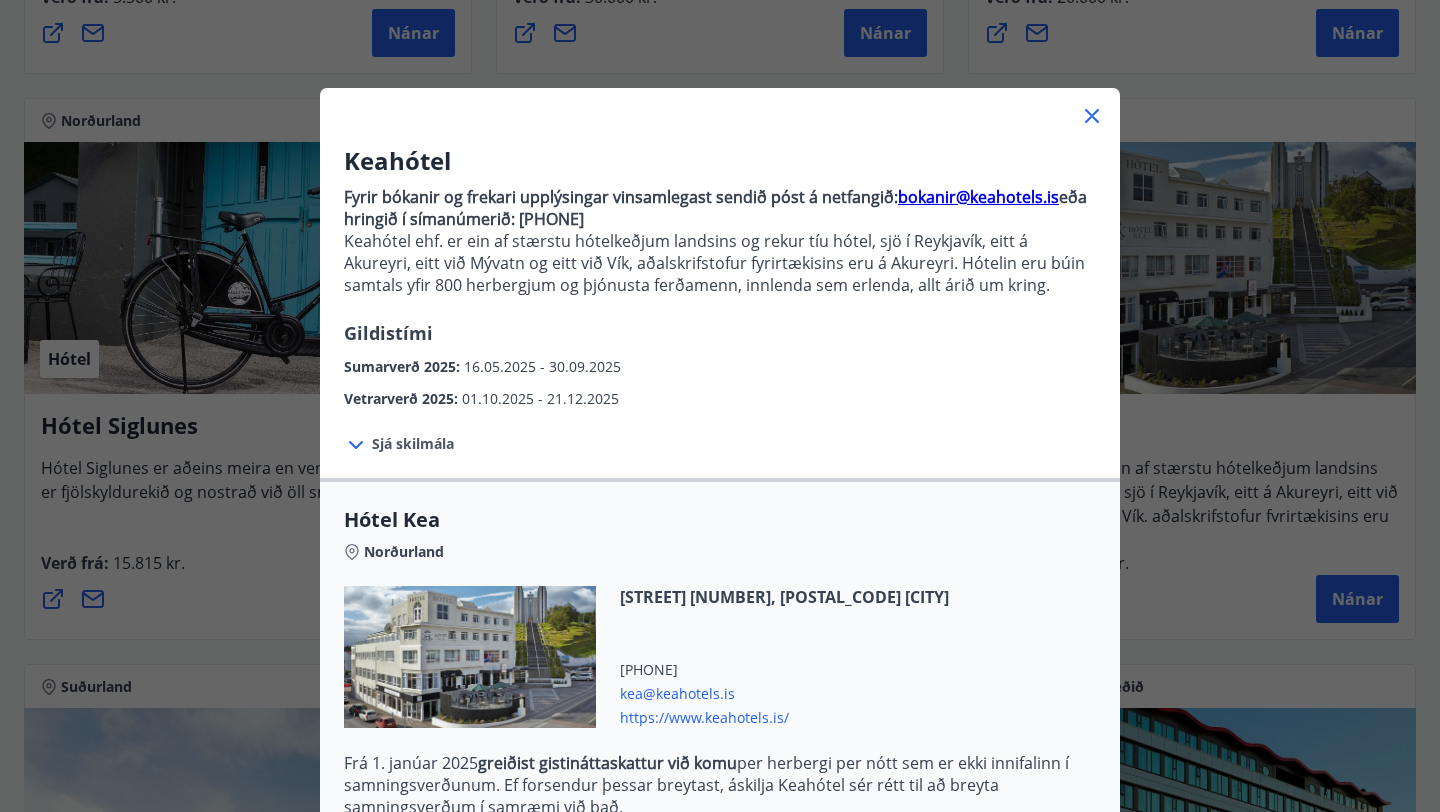 scroll, scrollTop: 53, scrollLeft: 0, axis: vertical 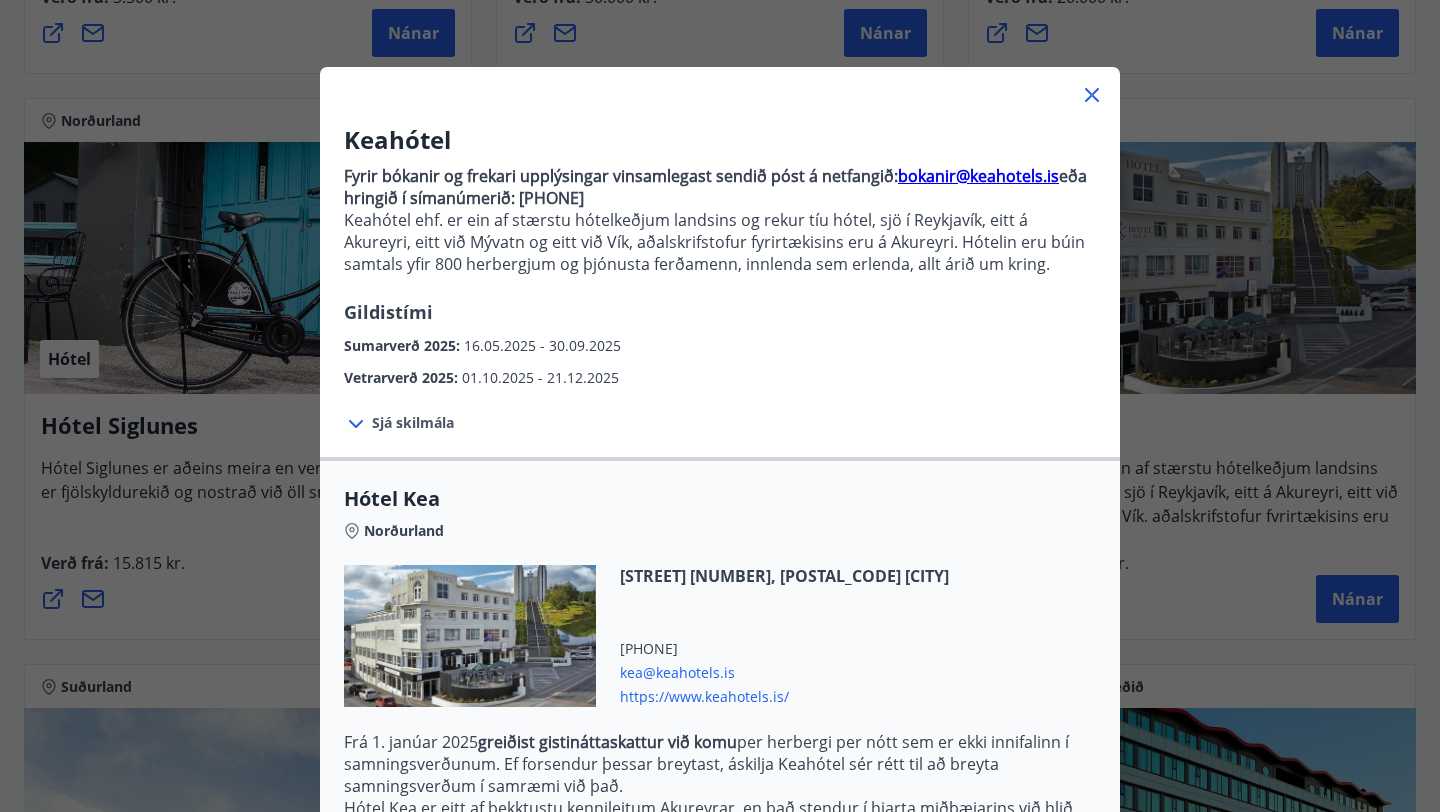 click on "Sjá skilmála" at bounding box center (413, 423) 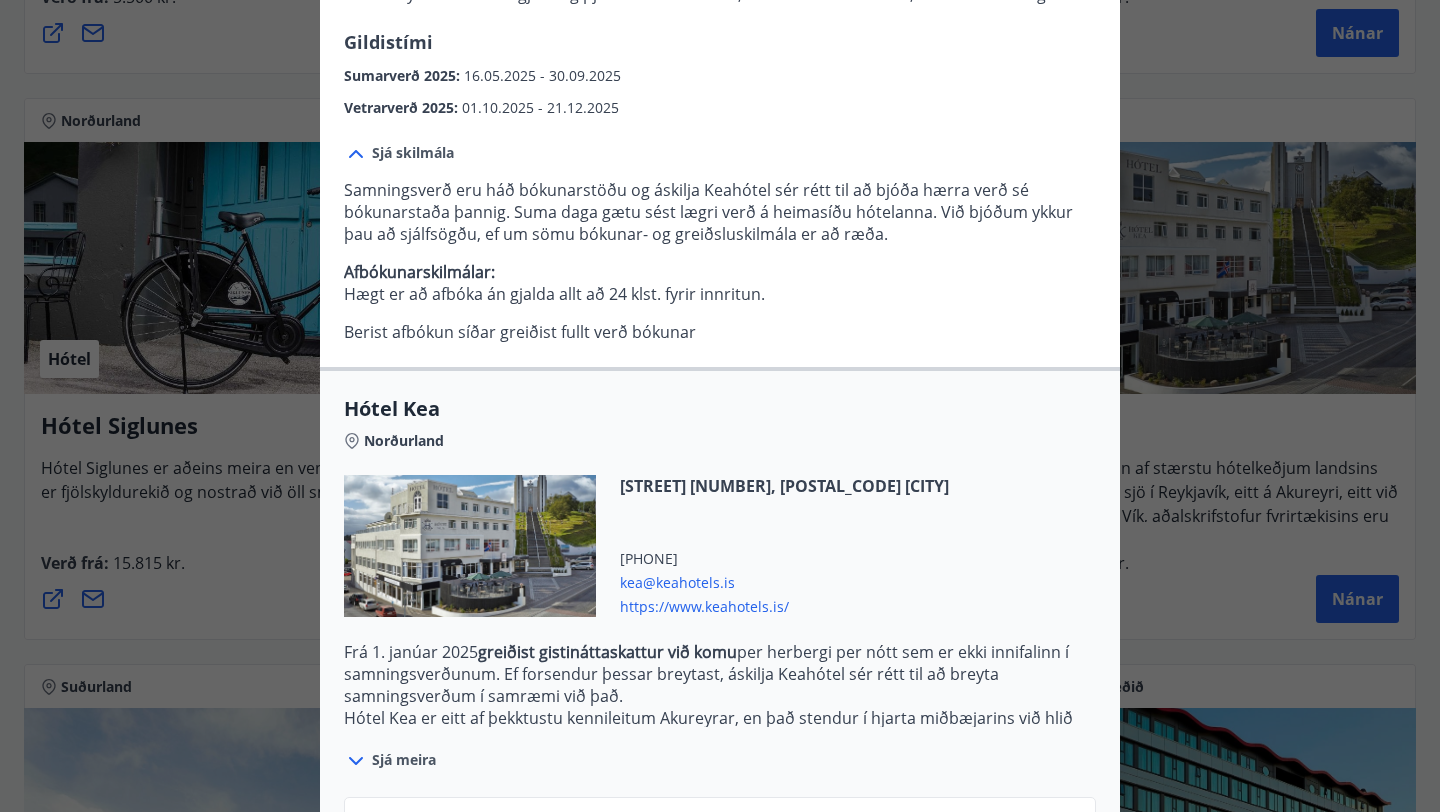 scroll, scrollTop: 471, scrollLeft: 0, axis: vertical 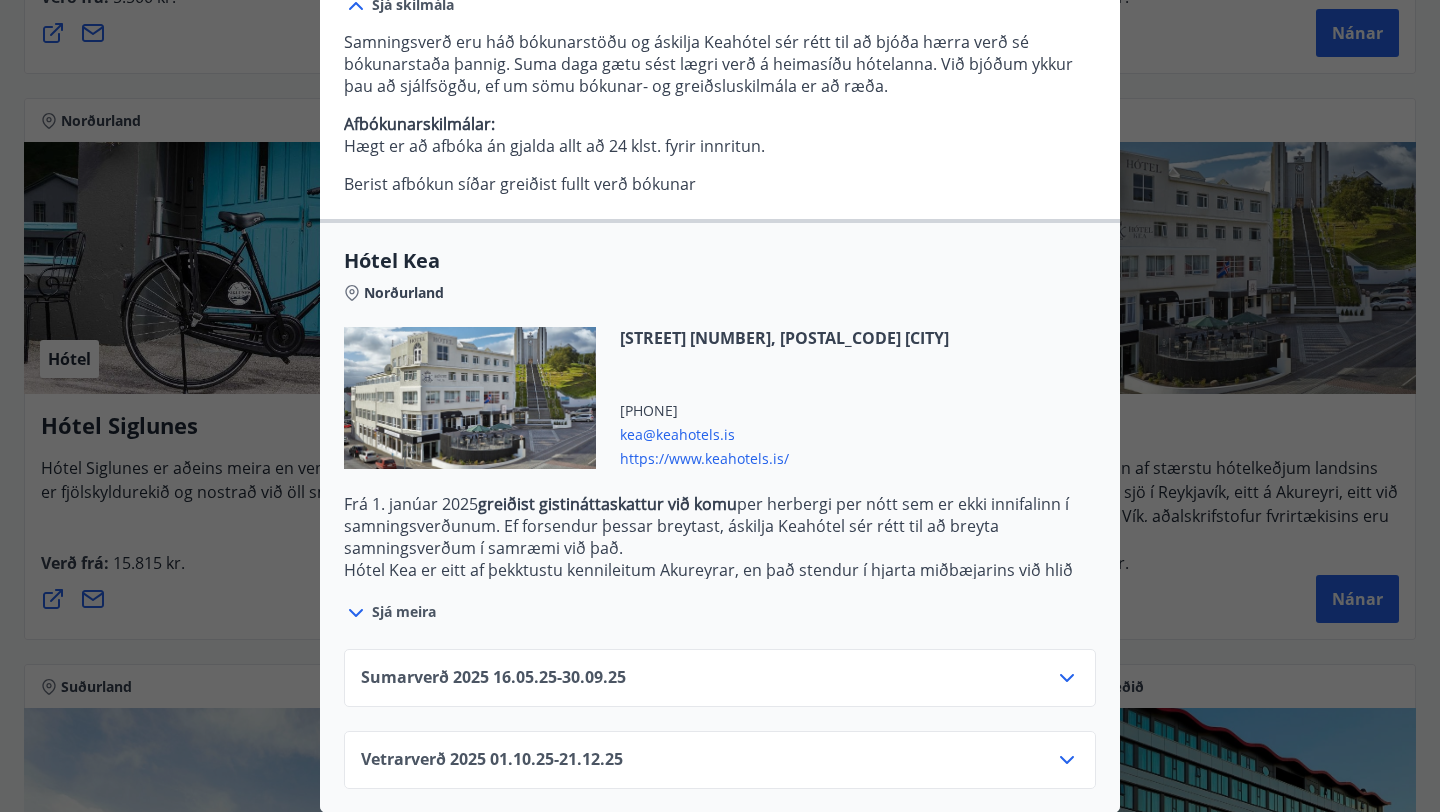 click on "Sumarverð 2025   16.05.25  -  30.09.25" at bounding box center [493, 678] 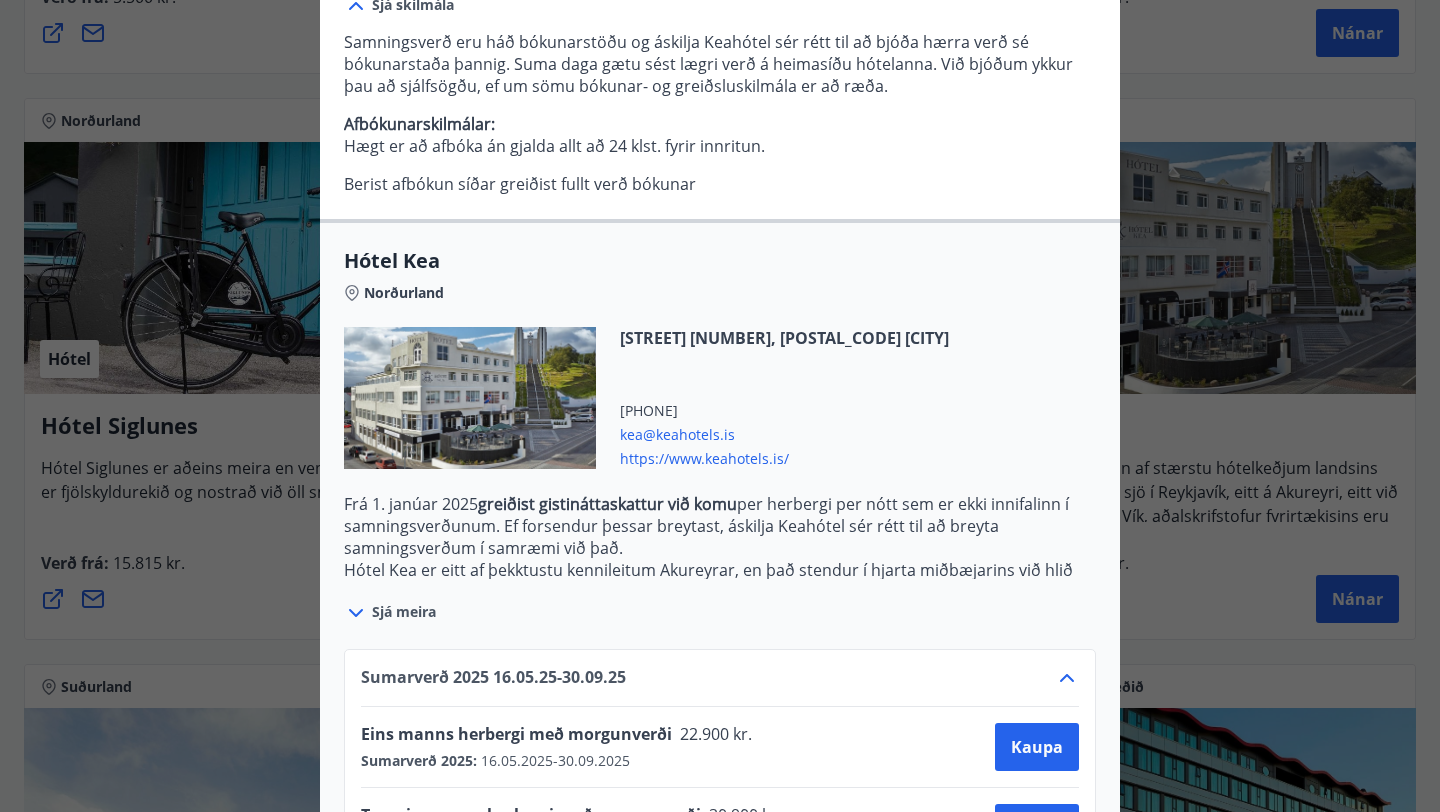 scroll, scrollTop: 633, scrollLeft: 0, axis: vertical 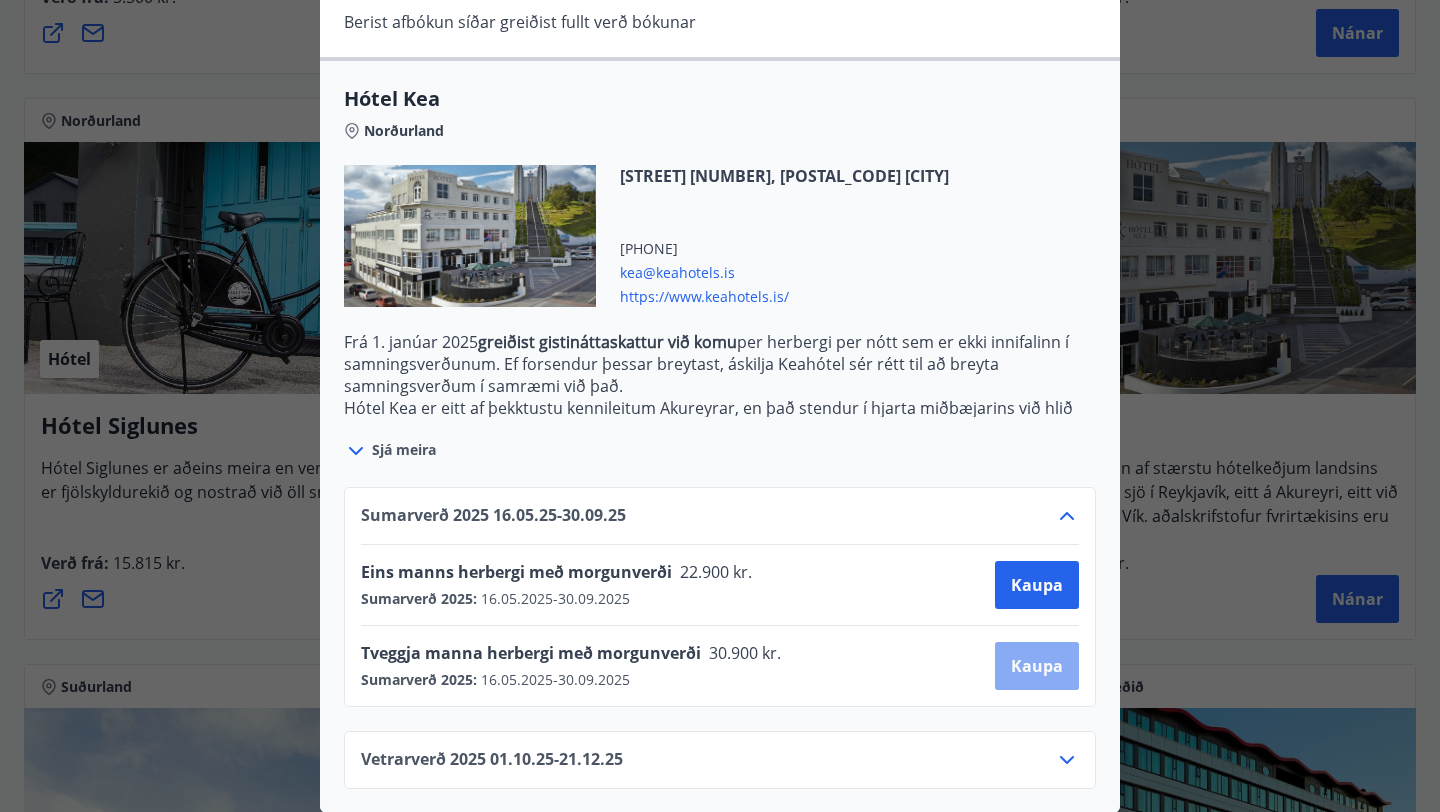 click on "Kaupa" at bounding box center [1037, 666] 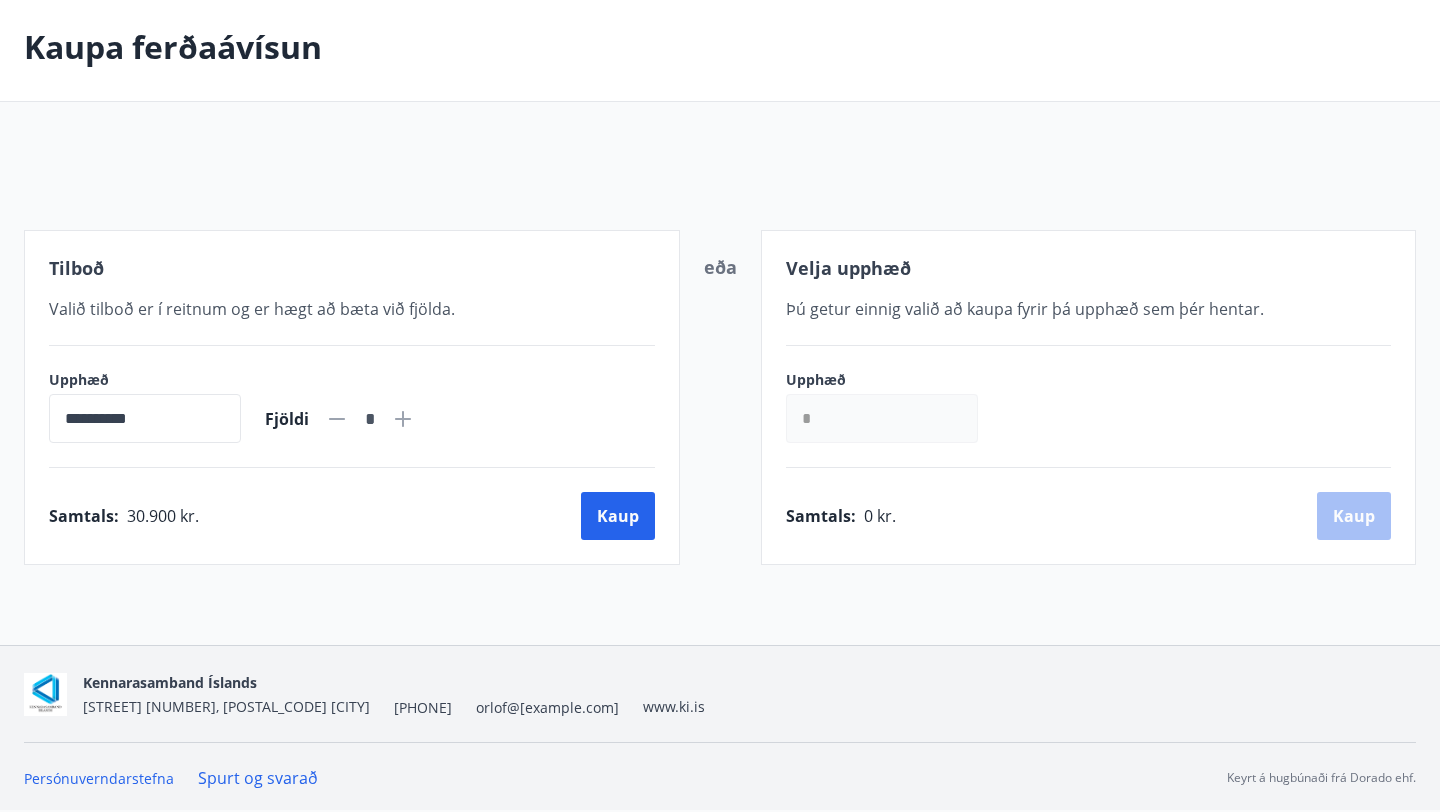 scroll, scrollTop: 176, scrollLeft: 0, axis: vertical 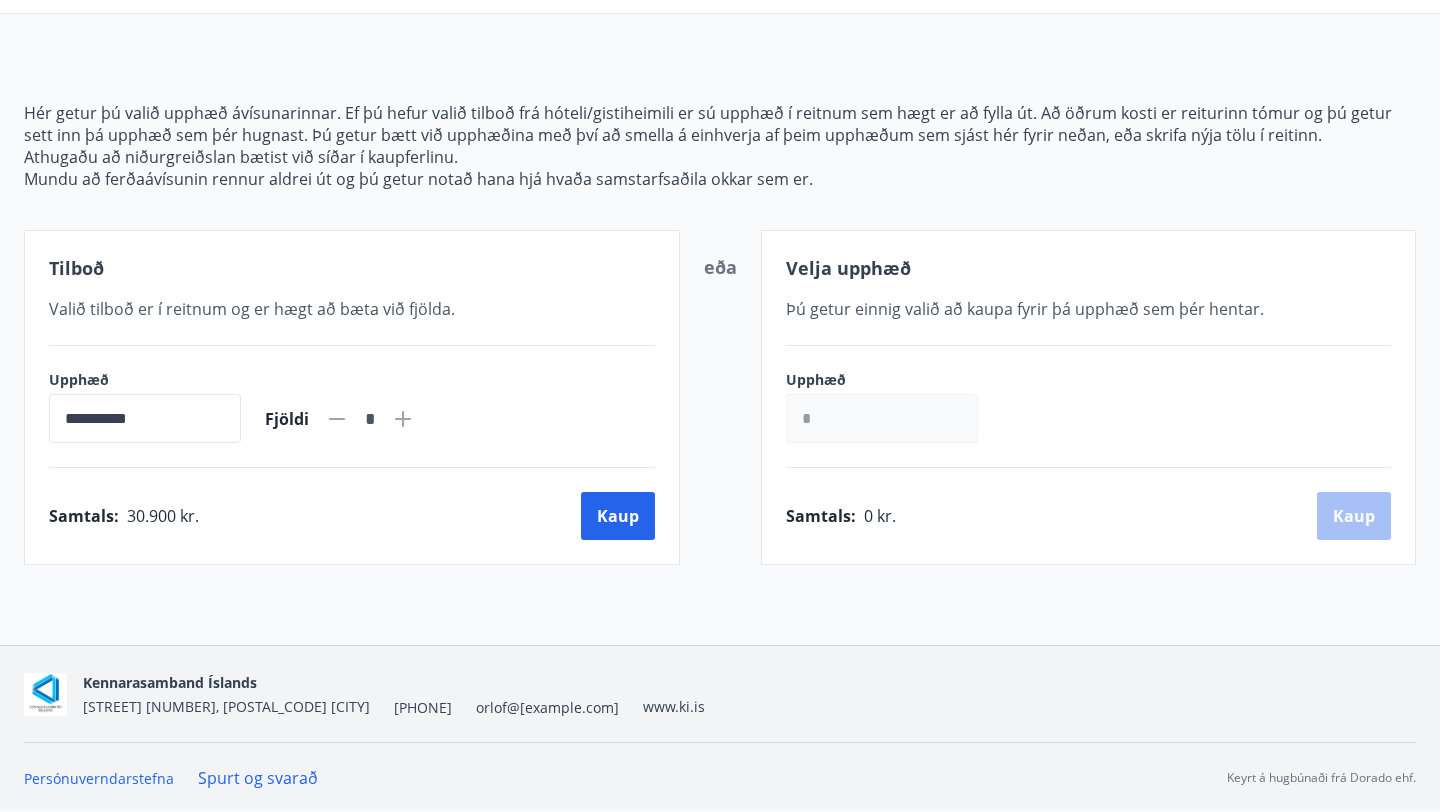 click 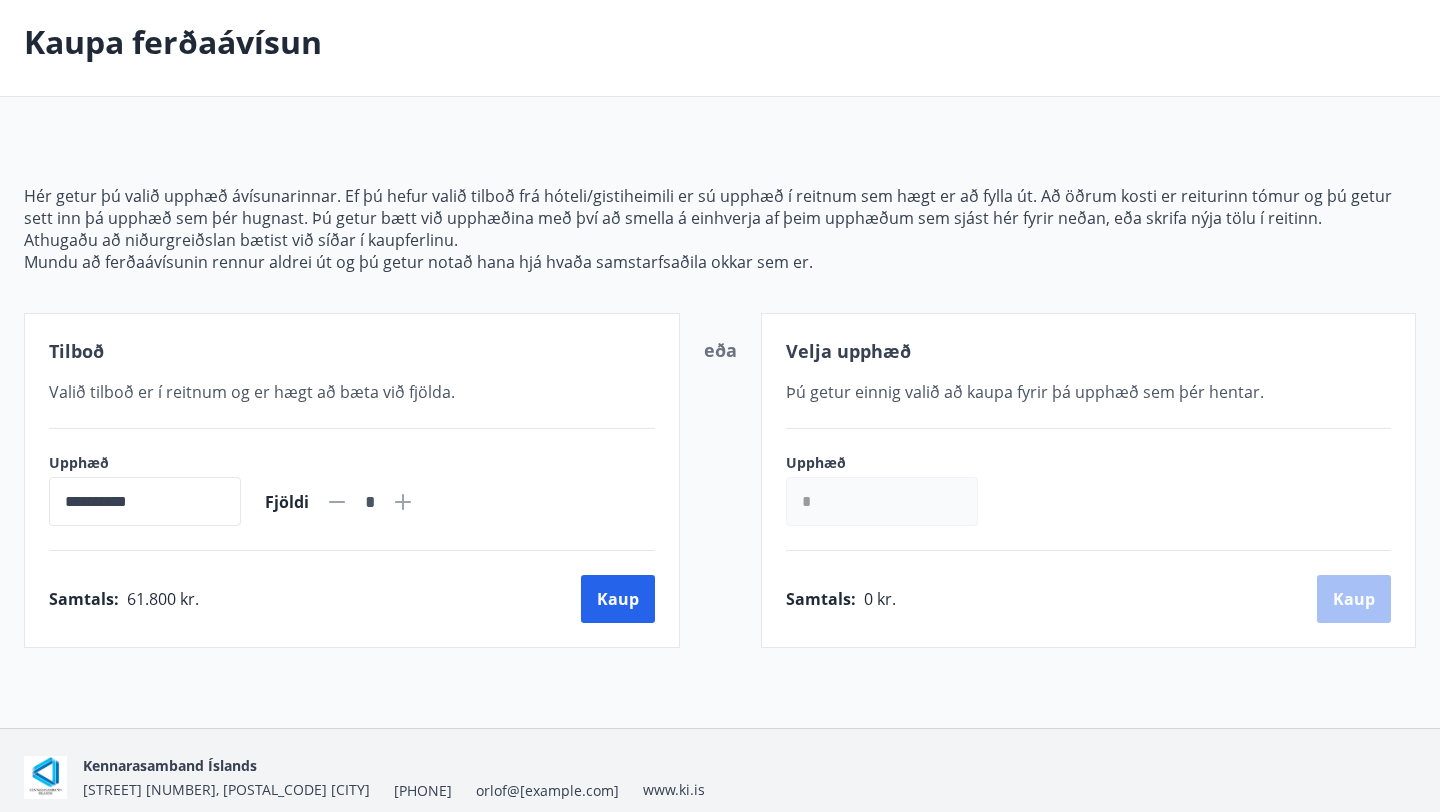 scroll, scrollTop: 94, scrollLeft: 0, axis: vertical 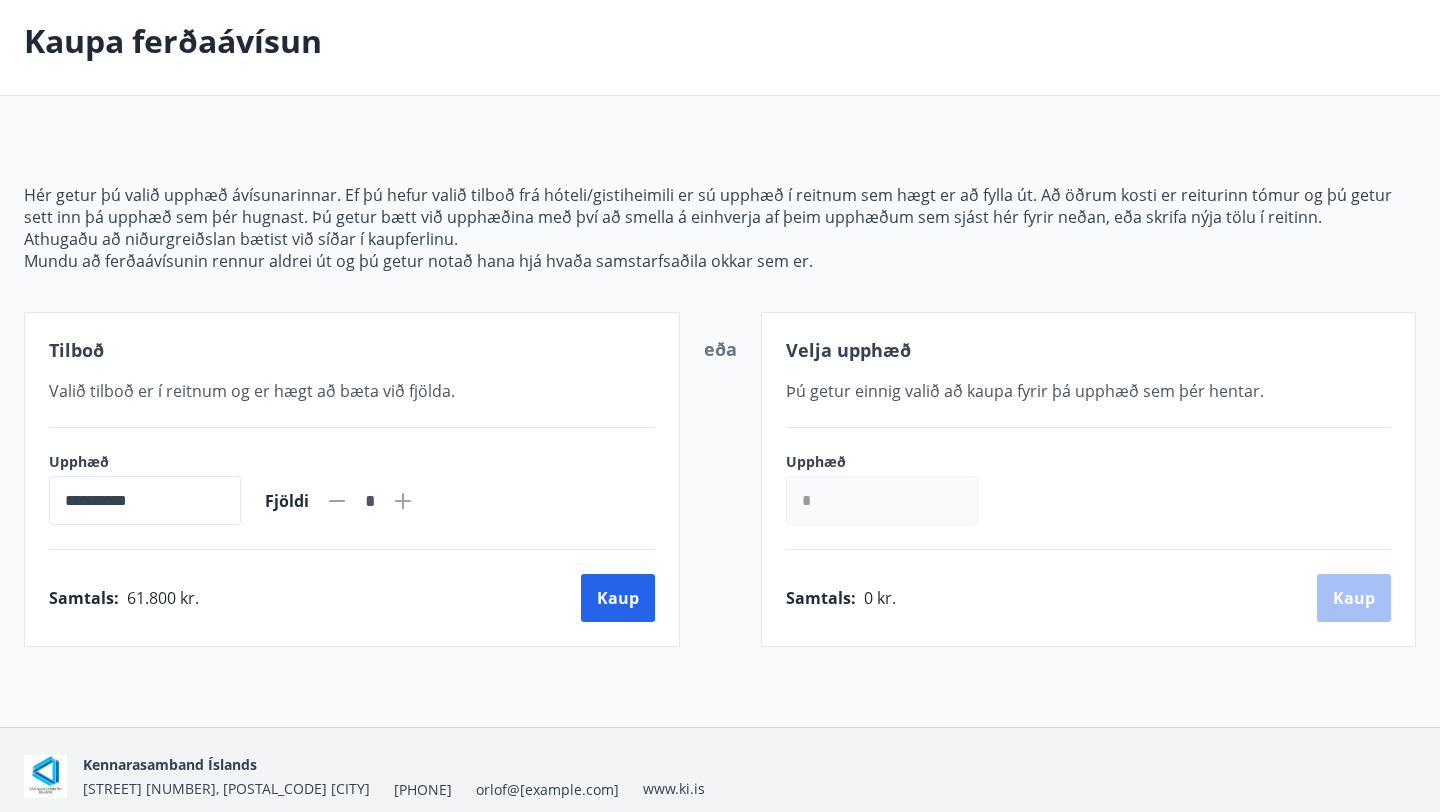 click 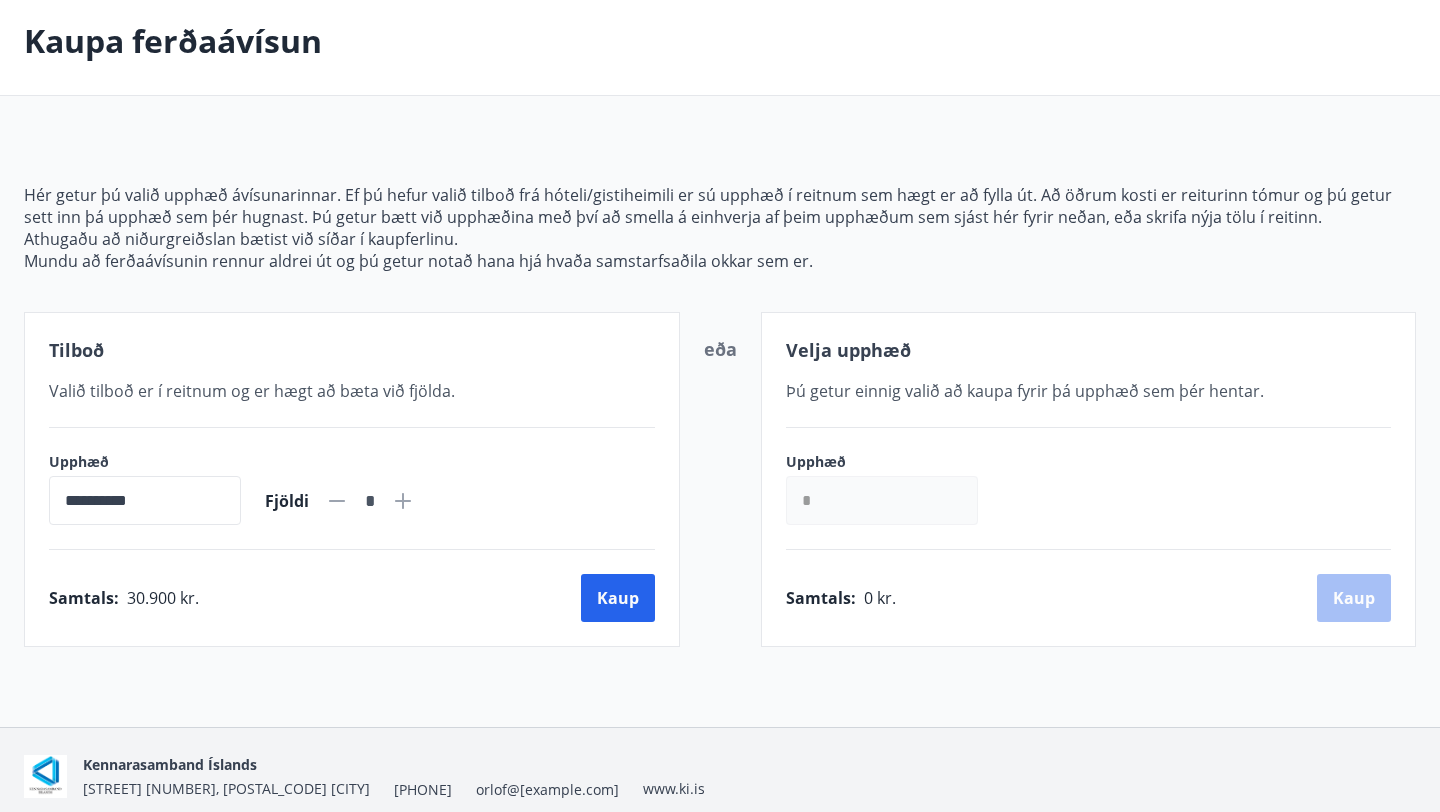 click on "*" at bounding box center [370, 501] 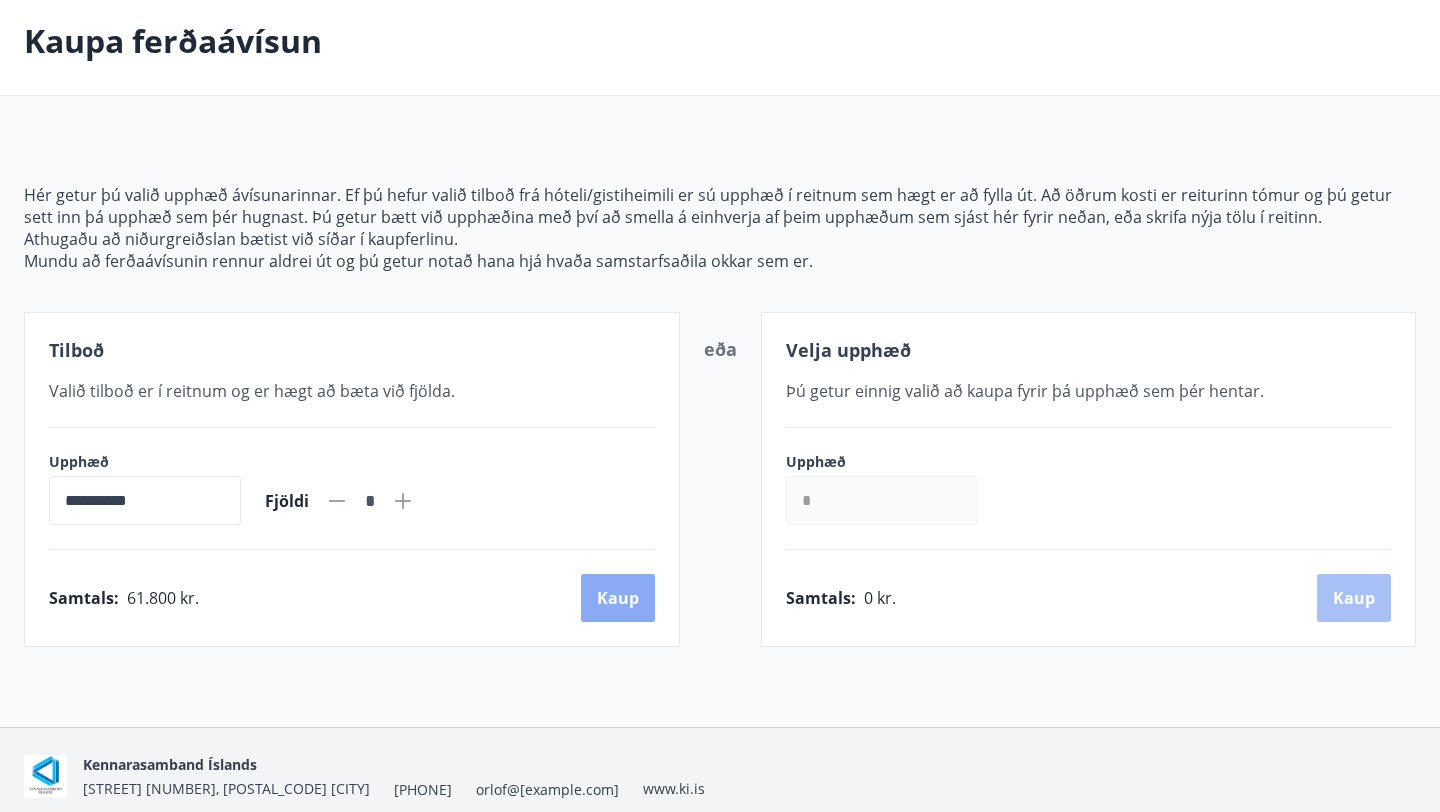 click on "Kaup" at bounding box center (618, 598) 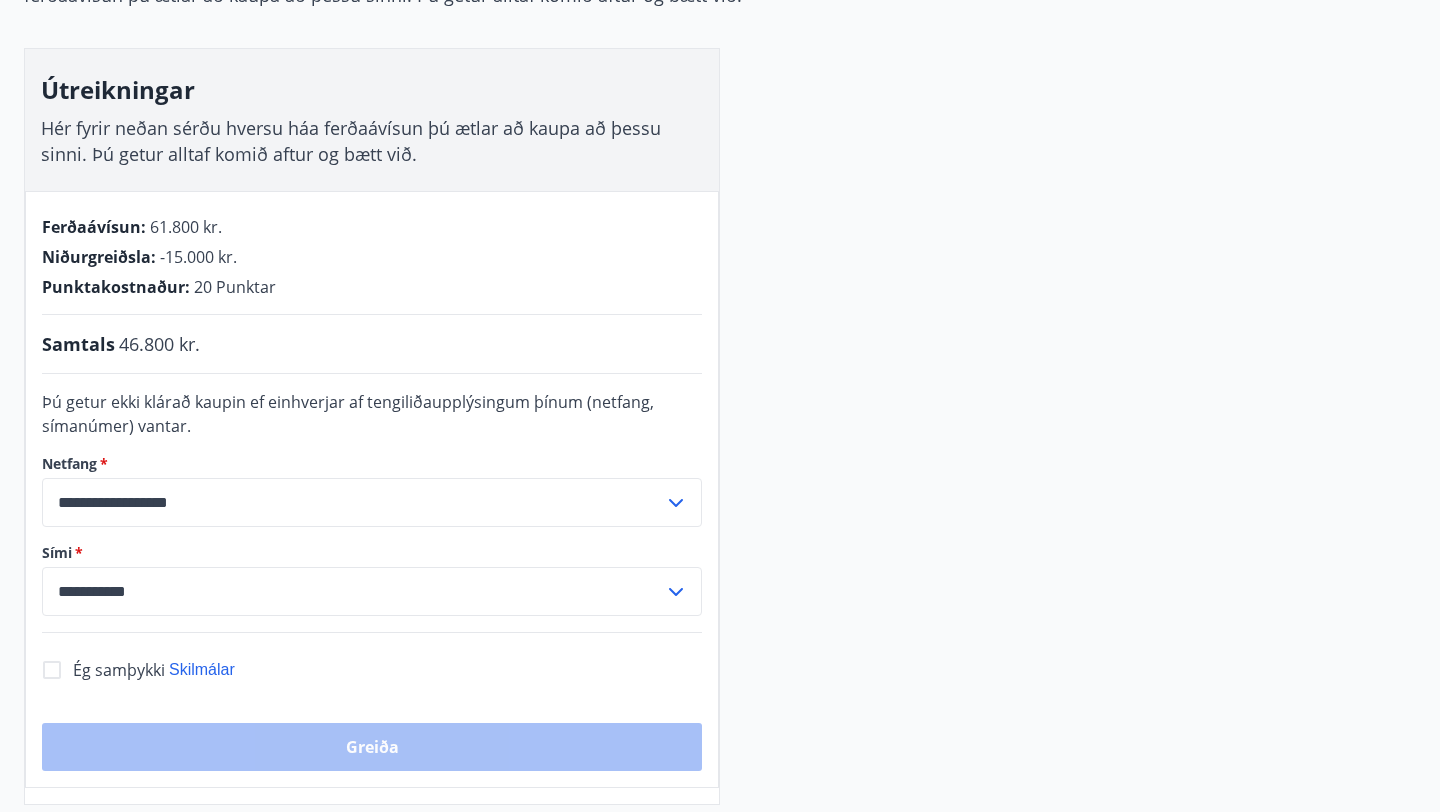 scroll, scrollTop: 267, scrollLeft: 0, axis: vertical 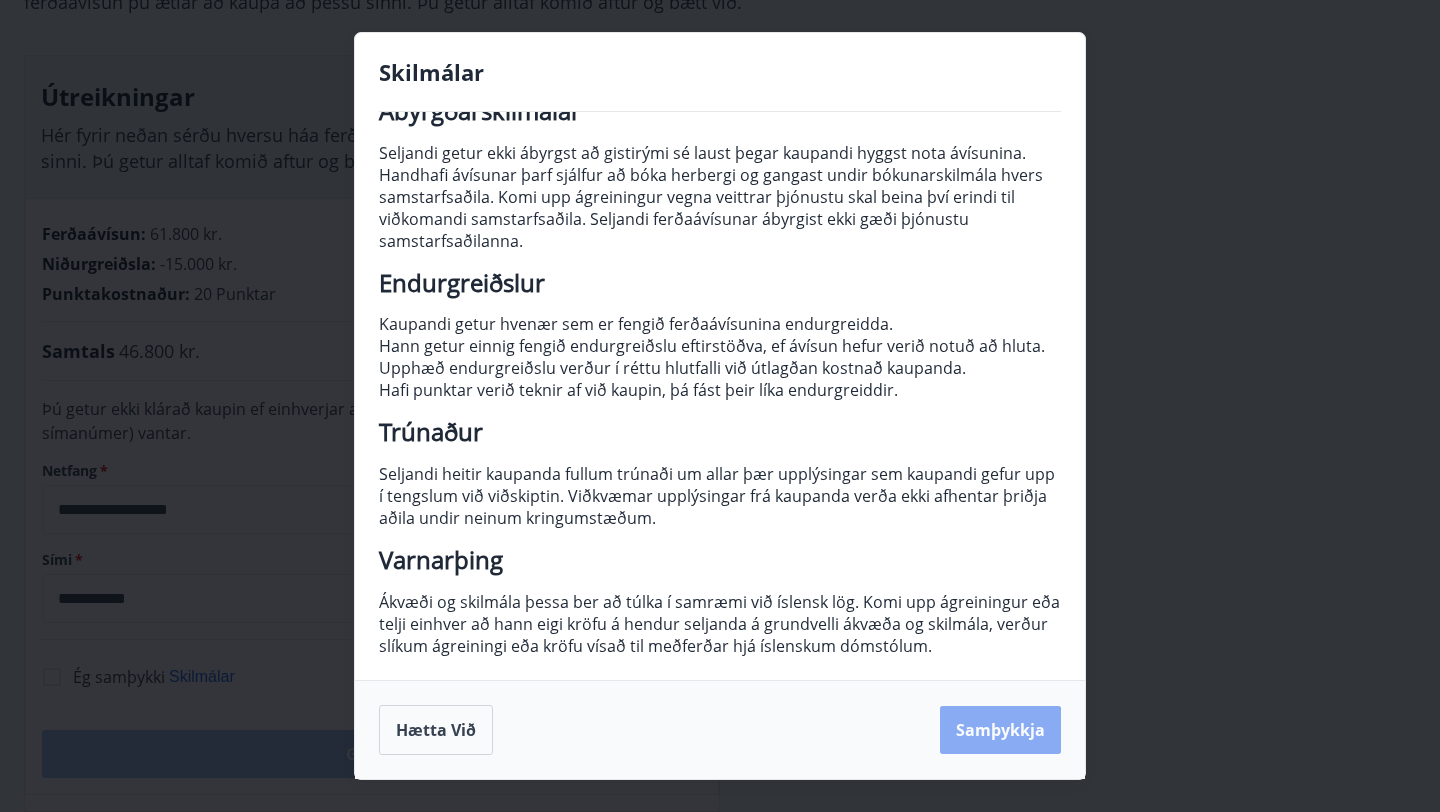 click on "Samþykkja" at bounding box center [1000, 730] 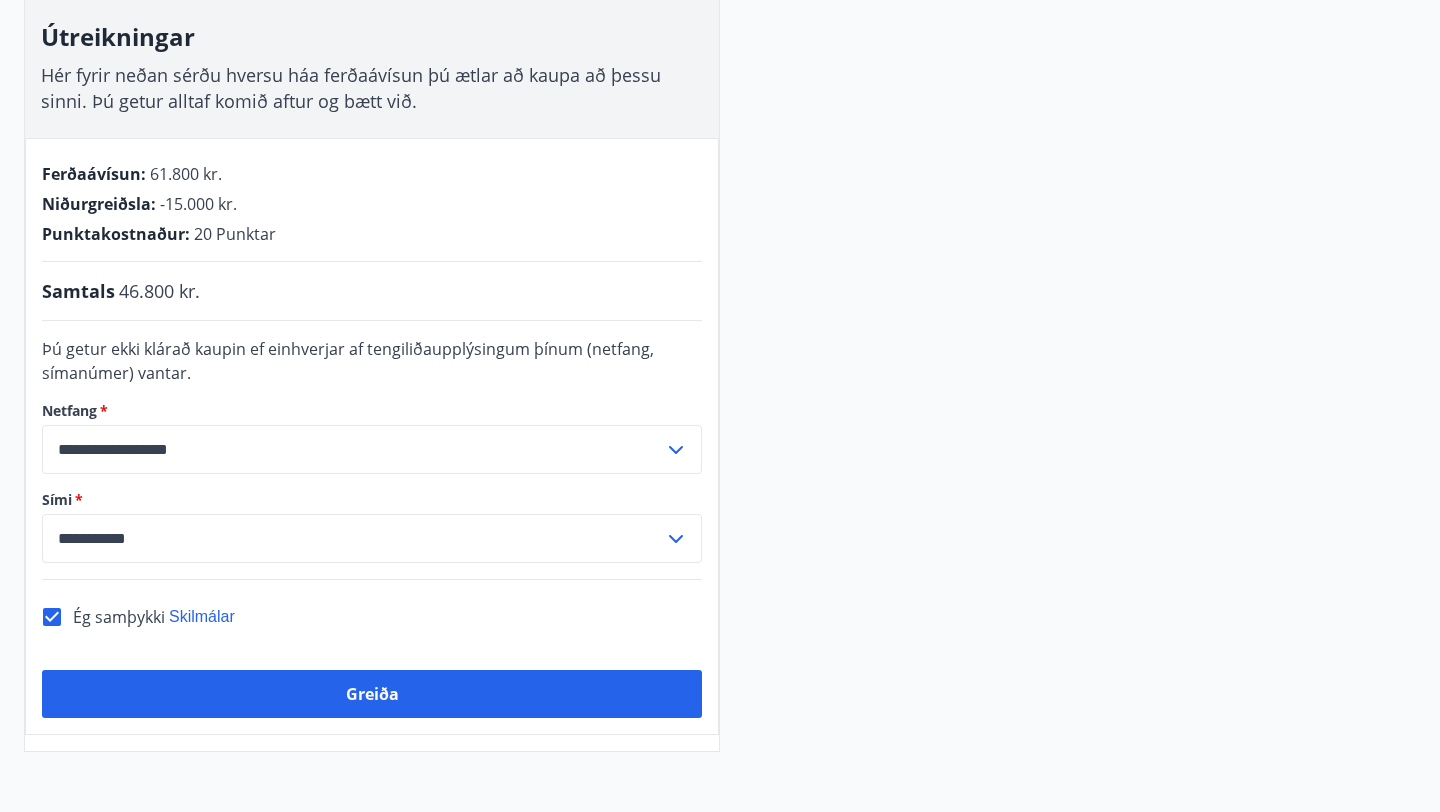 scroll, scrollTop: 318, scrollLeft: 0, axis: vertical 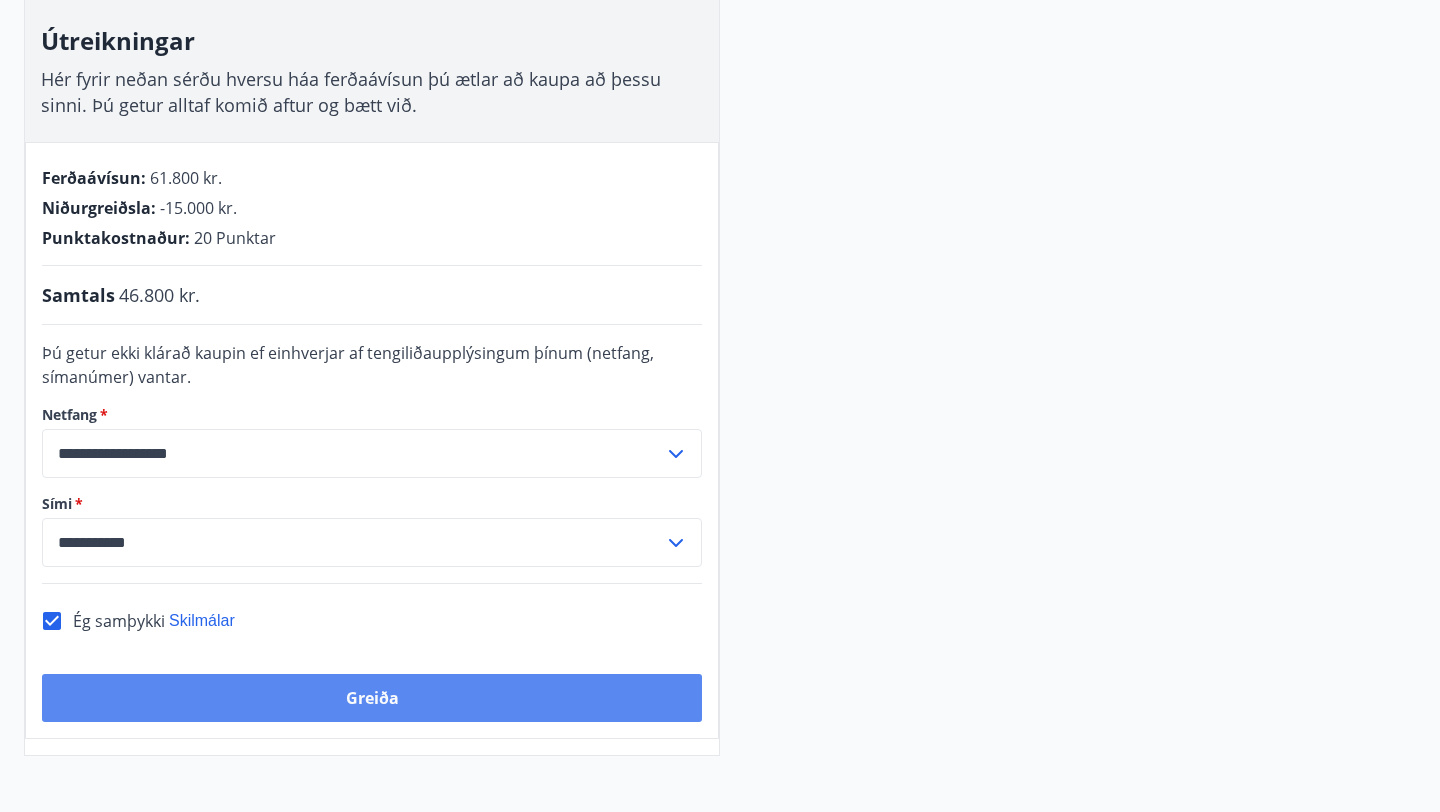 click on "Greiða" at bounding box center [372, 698] 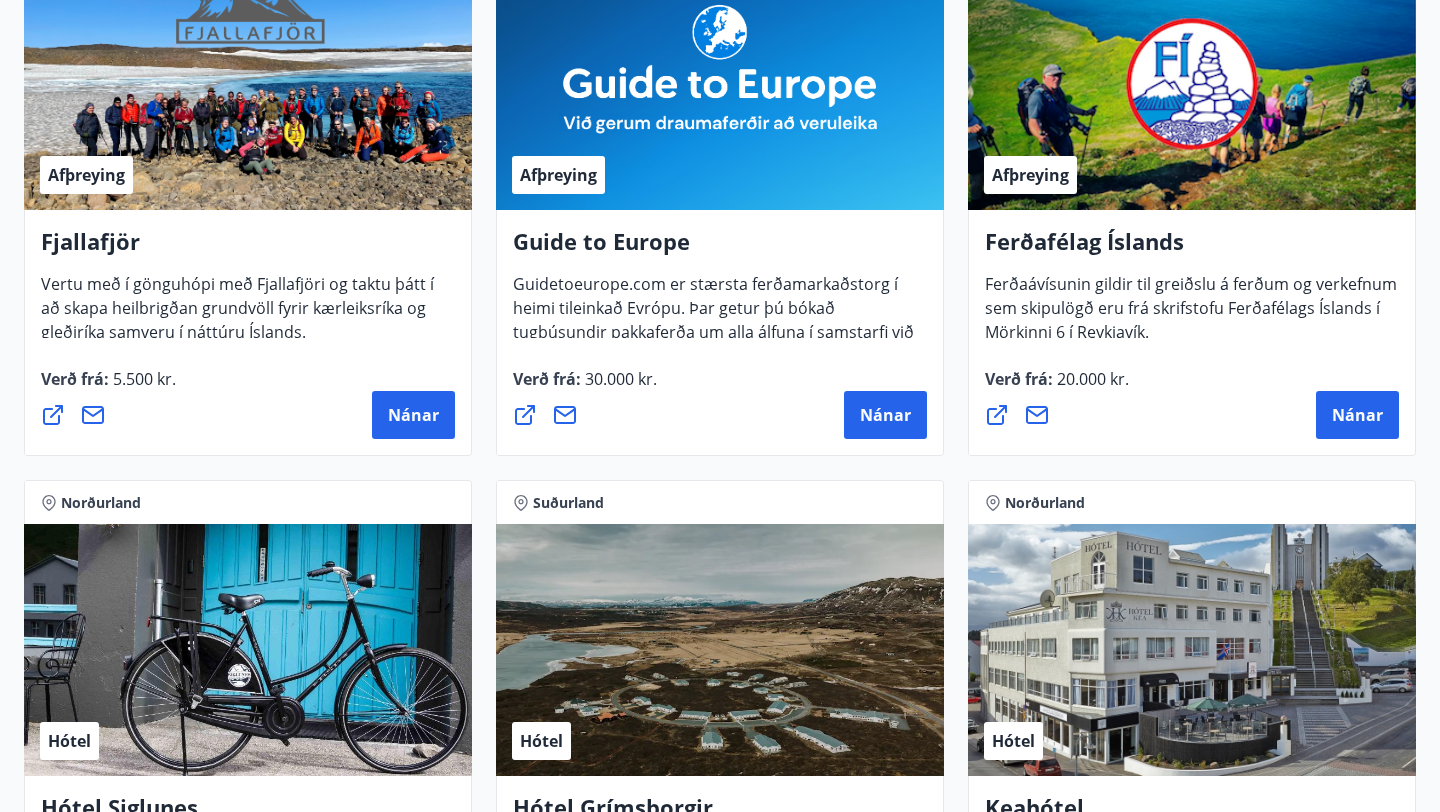 scroll, scrollTop: 0, scrollLeft: 0, axis: both 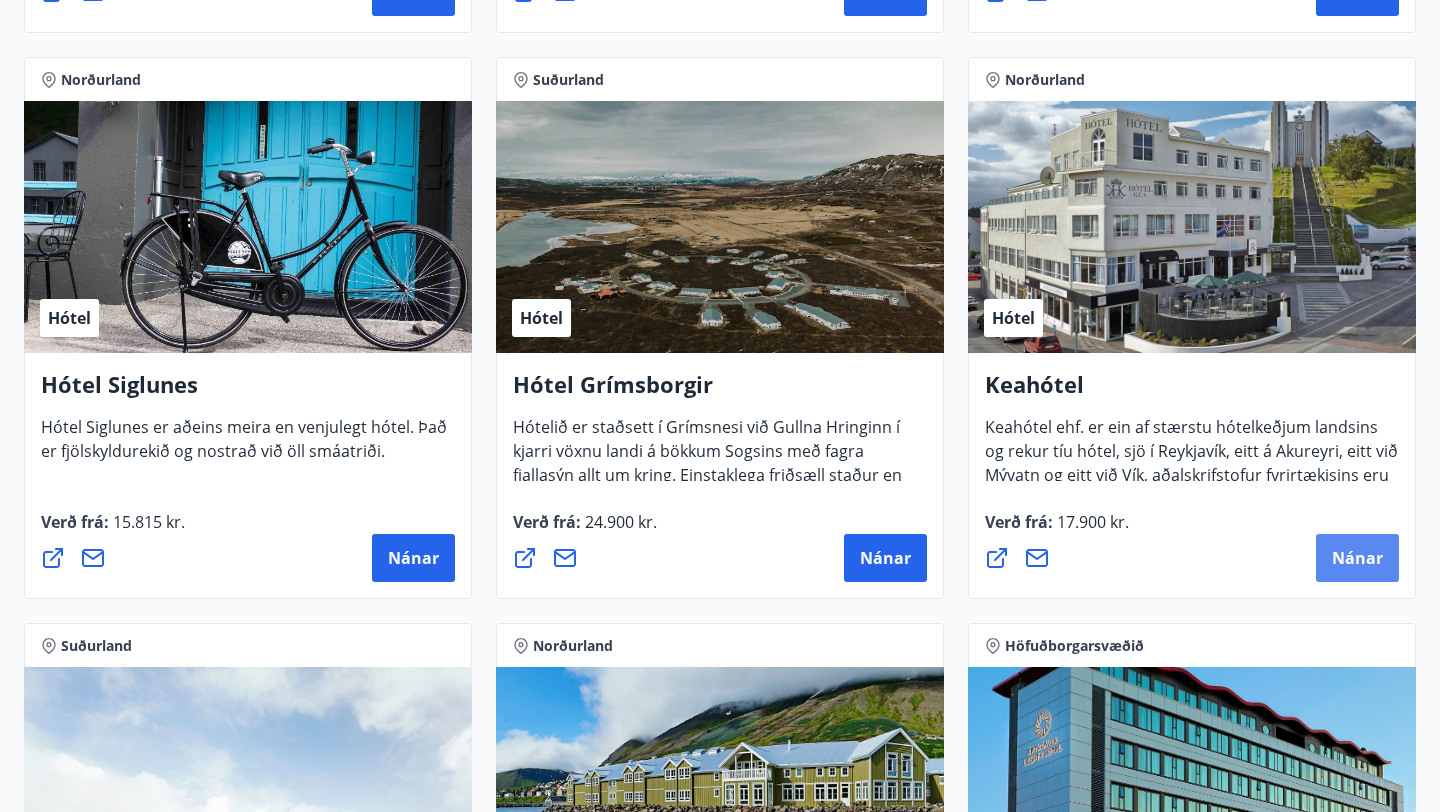 click on "Nánar" at bounding box center [1357, 558] 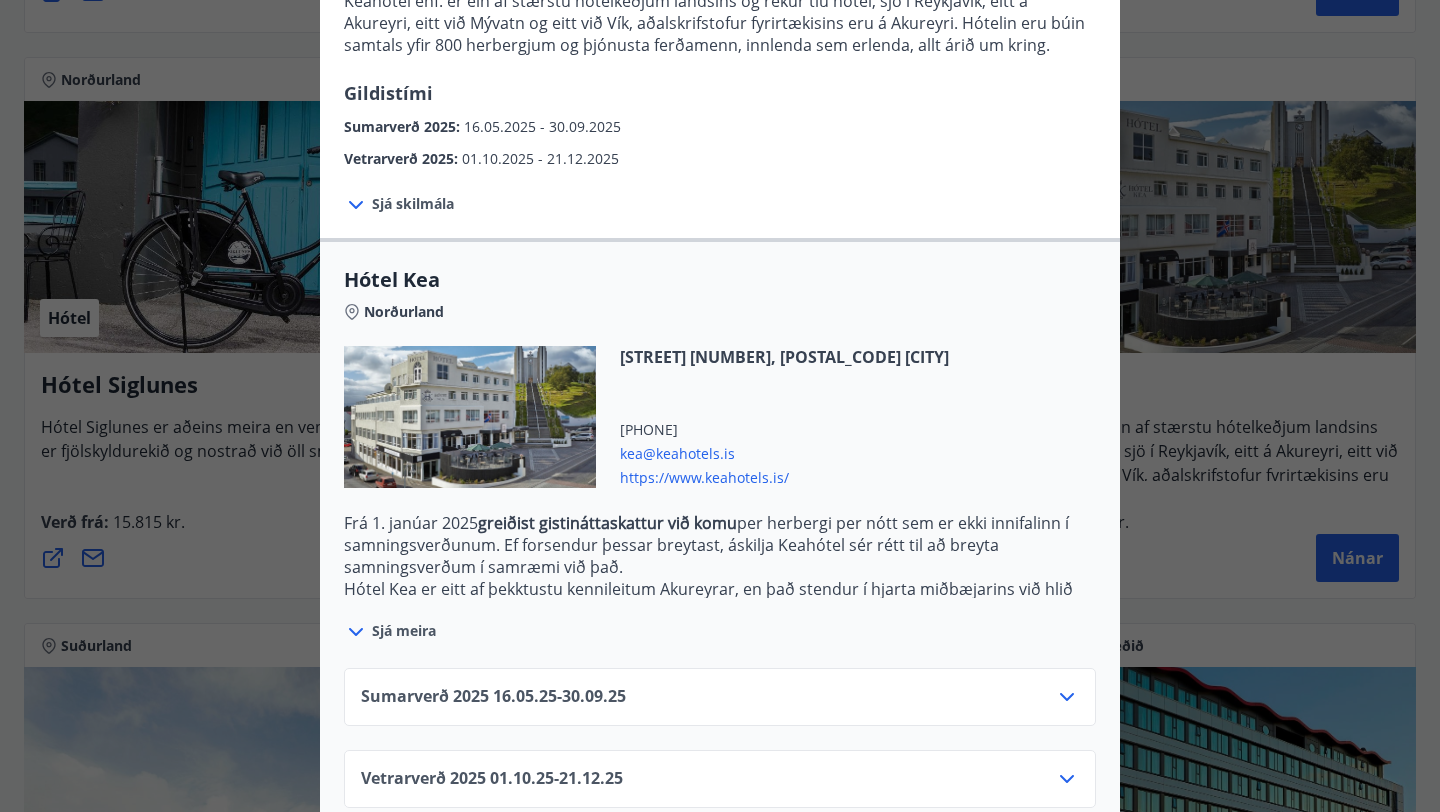 scroll, scrollTop: 291, scrollLeft: 0, axis: vertical 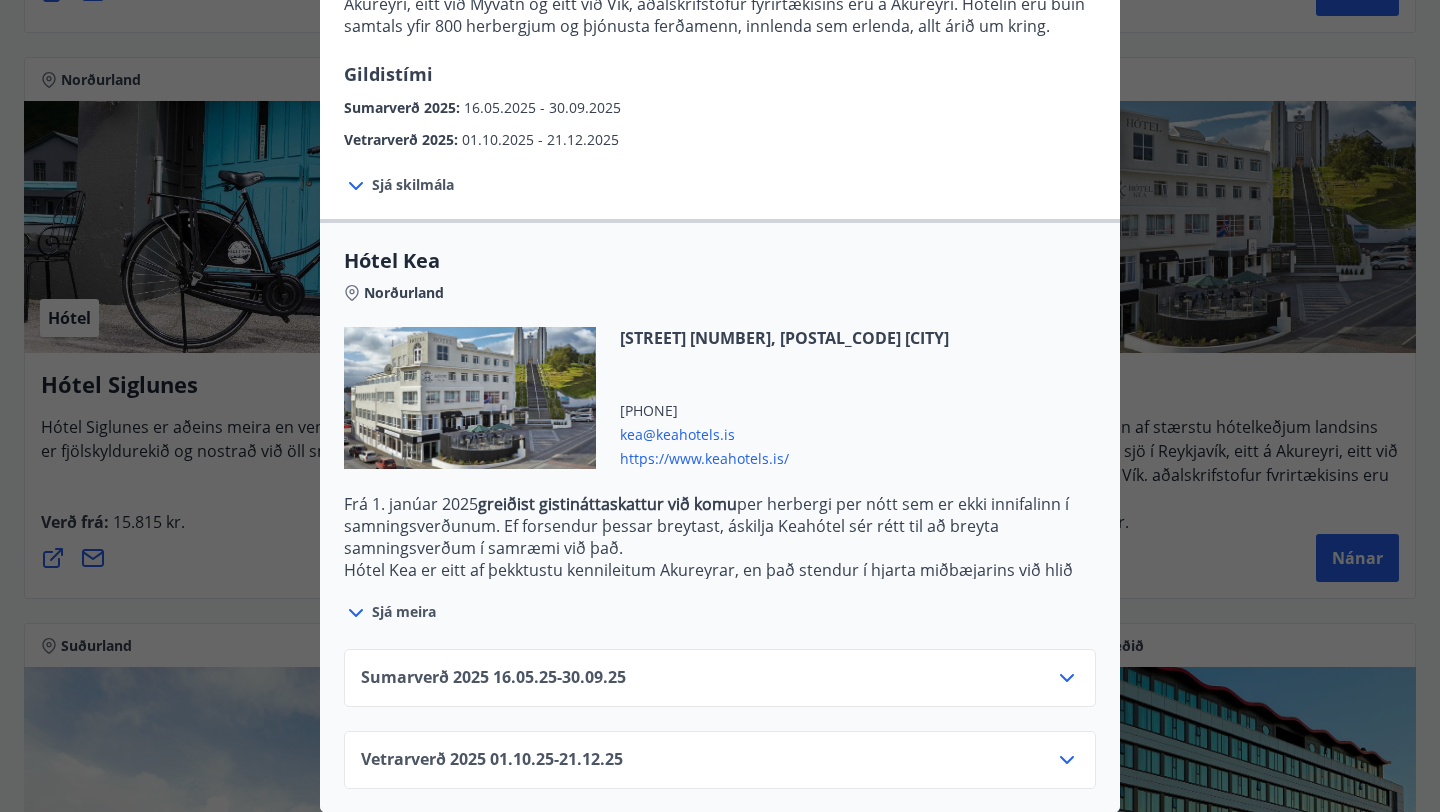 click on "Sumarverð 2025   16.05.25  -  30.09.25" at bounding box center [720, 686] 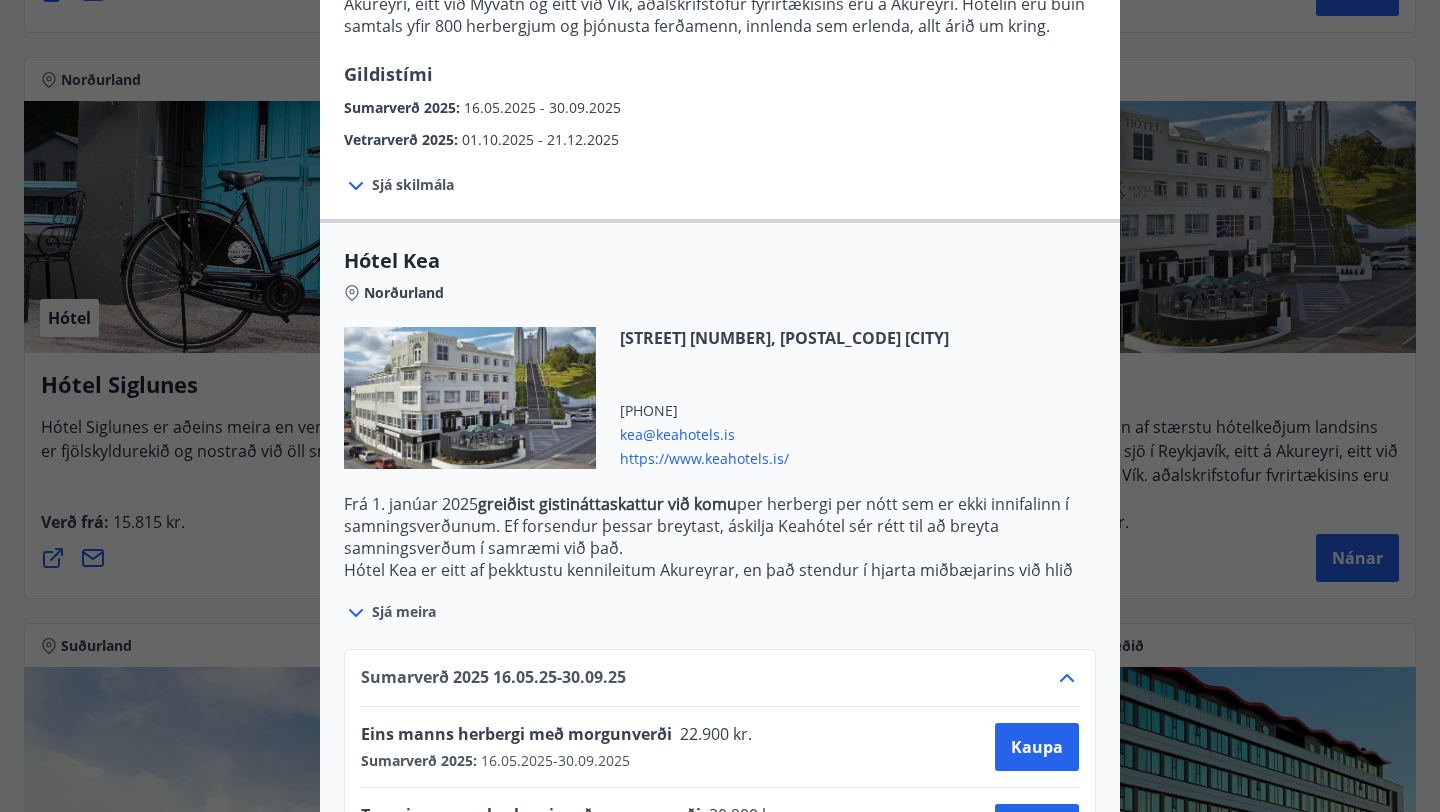 scroll, scrollTop: 453, scrollLeft: 0, axis: vertical 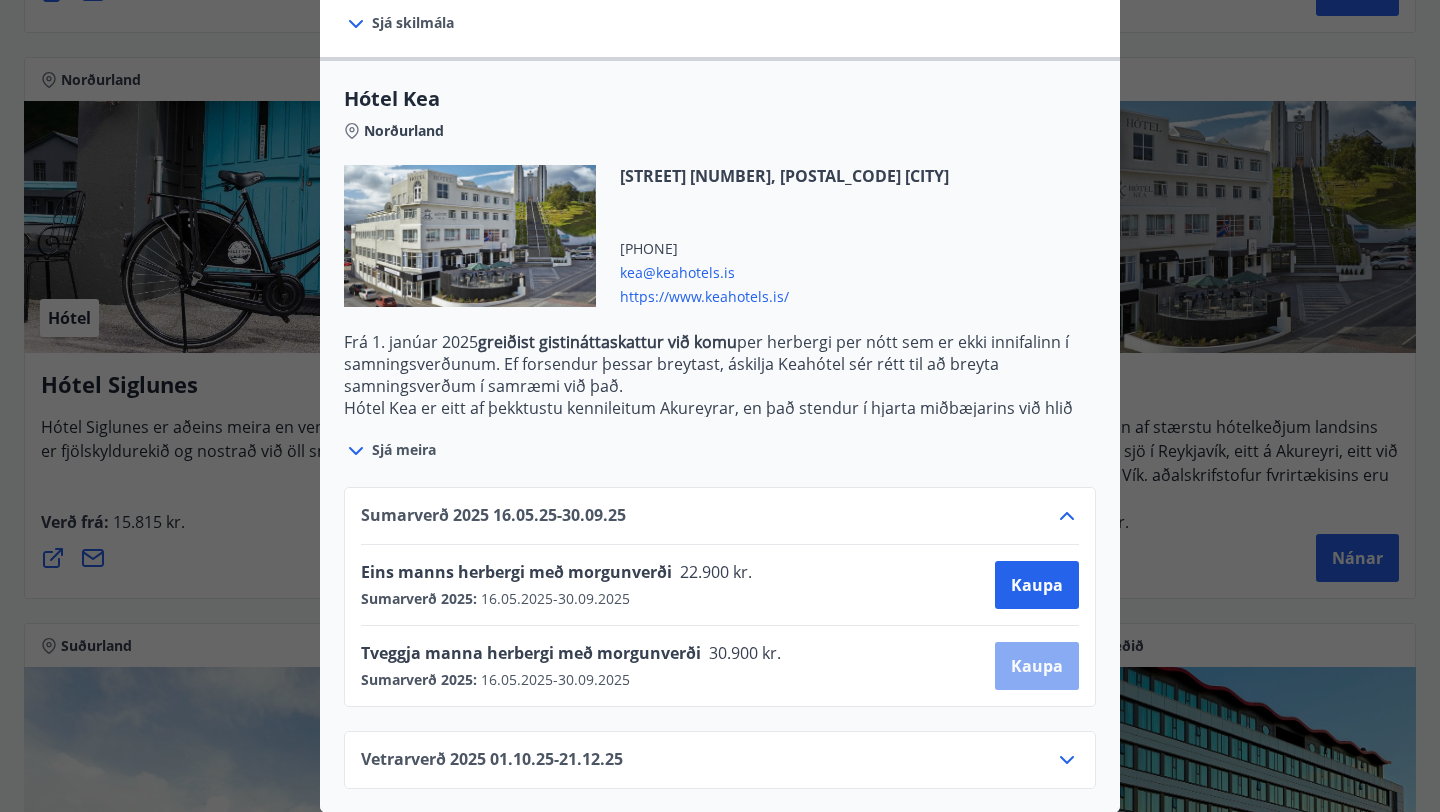 click on "Kaupa" at bounding box center (1037, 666) 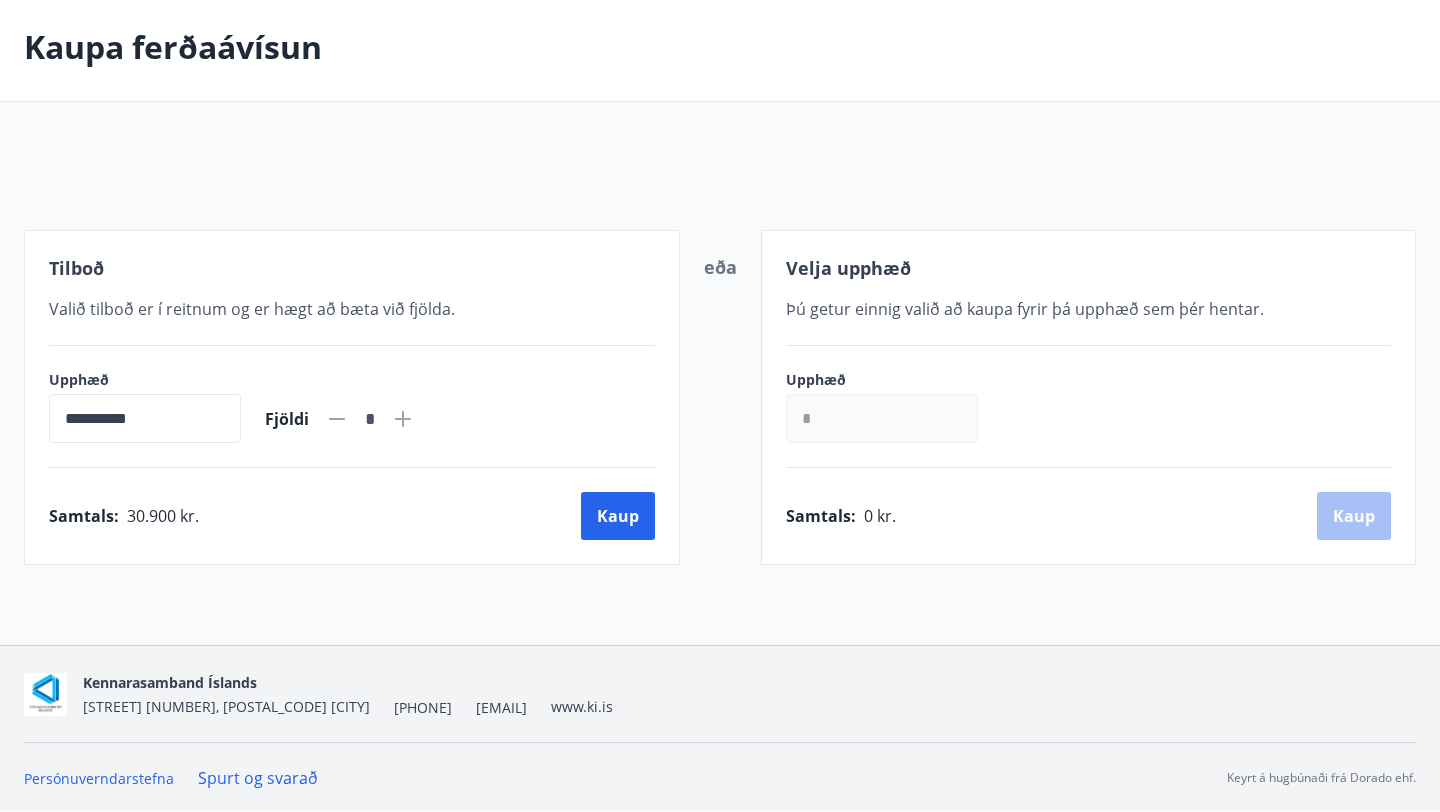scroll, scrollTop: 176, scrollLeft: 0, axis: vertical 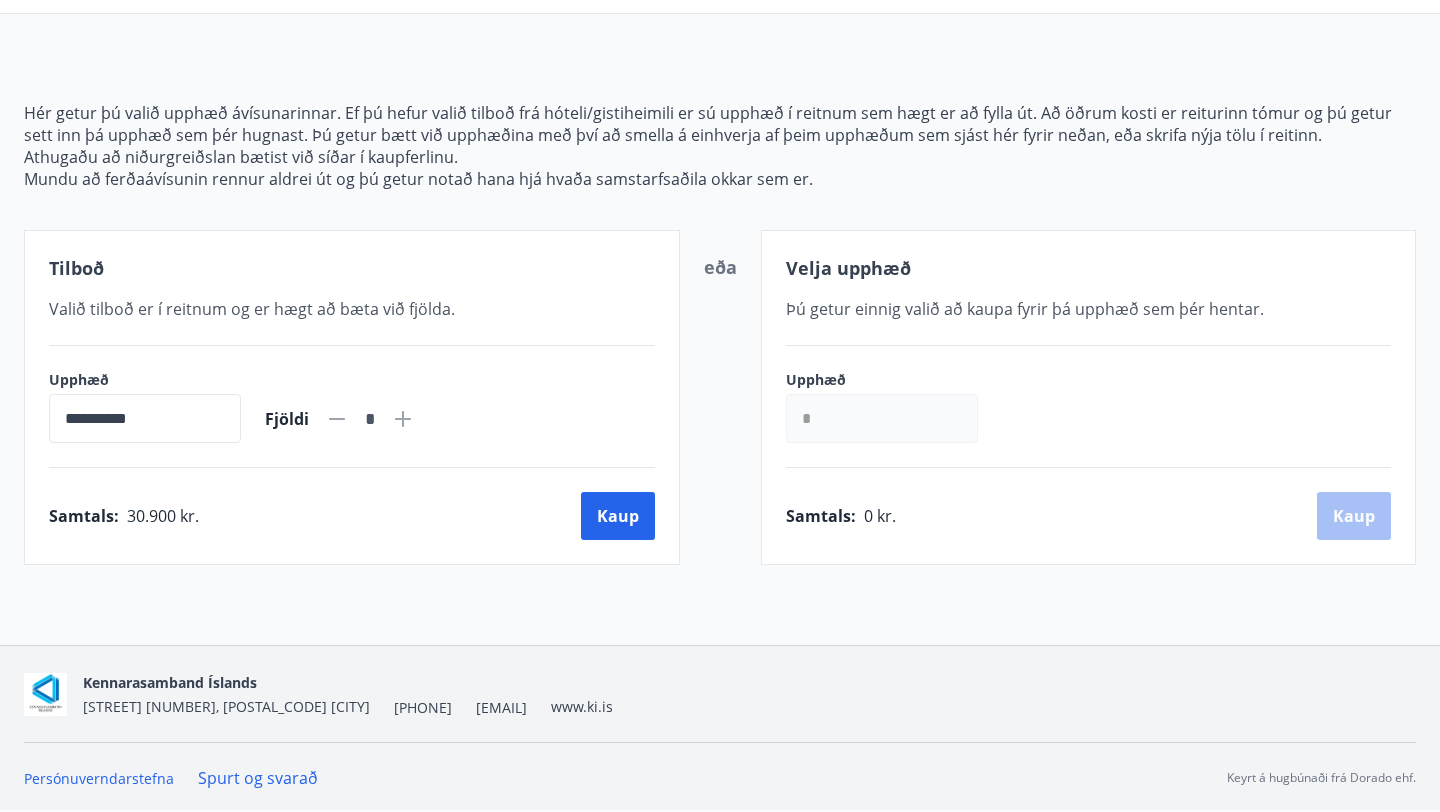 click 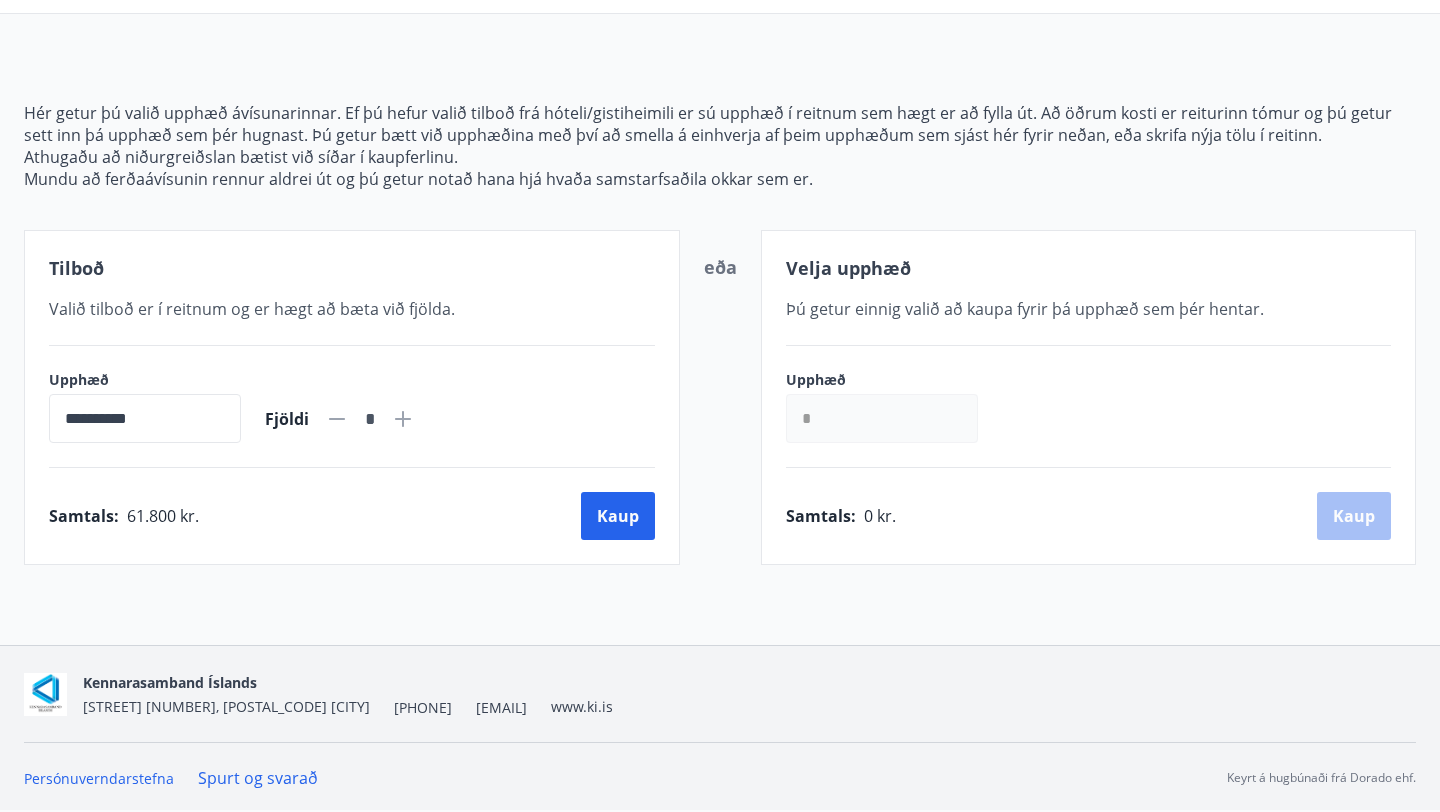click 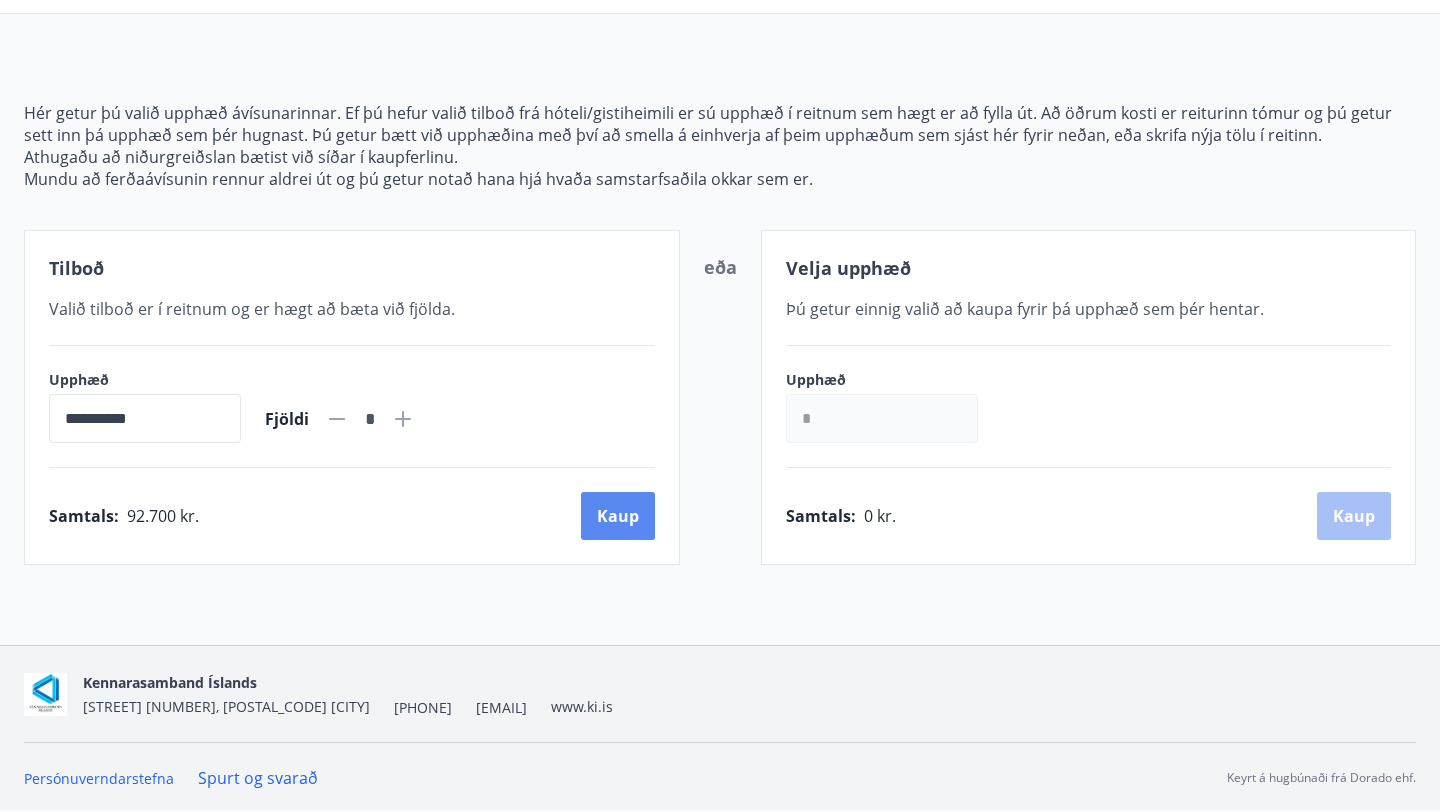 click on "Kaup" at bounding box center (618, 516) 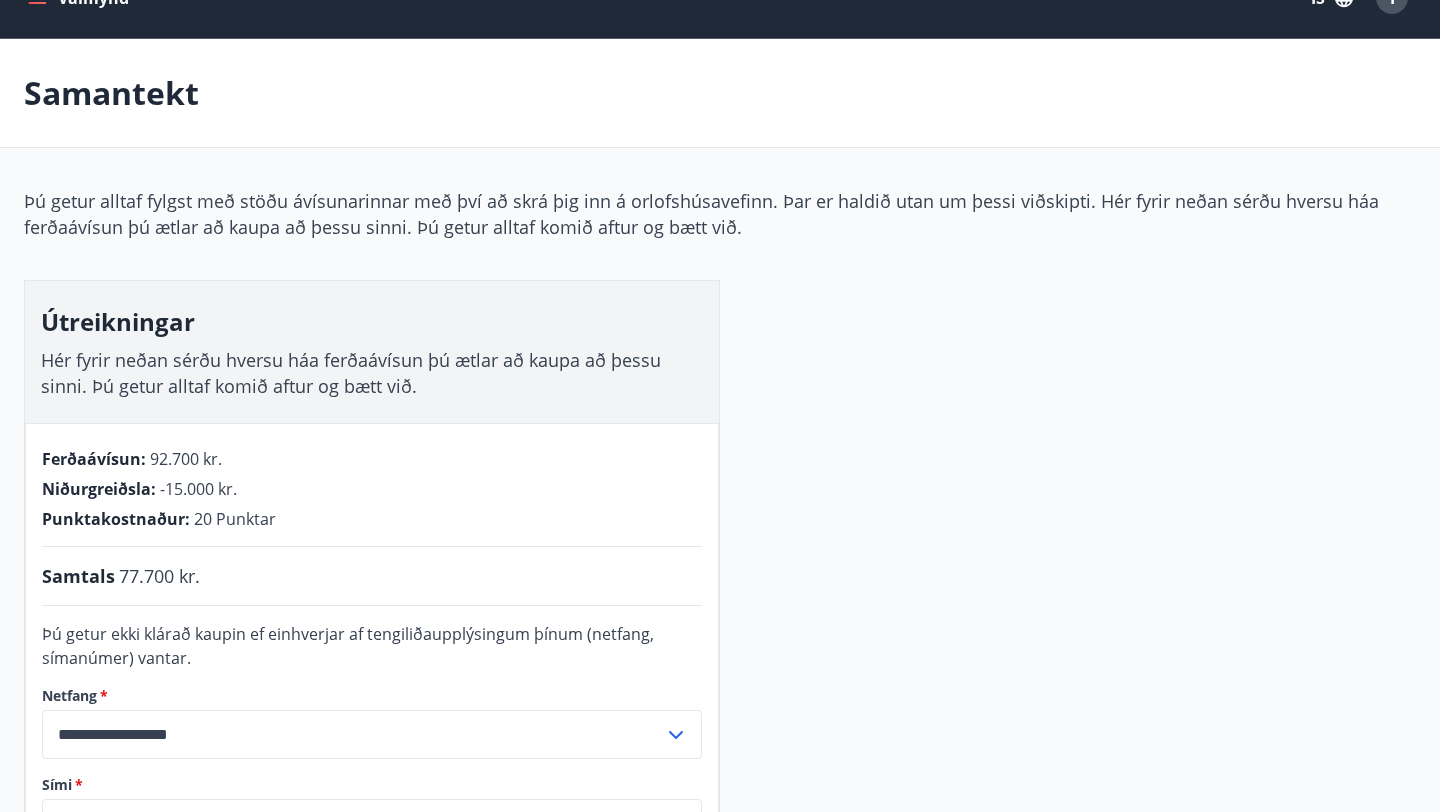 scroll, scrollTop: 0, scrollLeft: 0, axis: both 